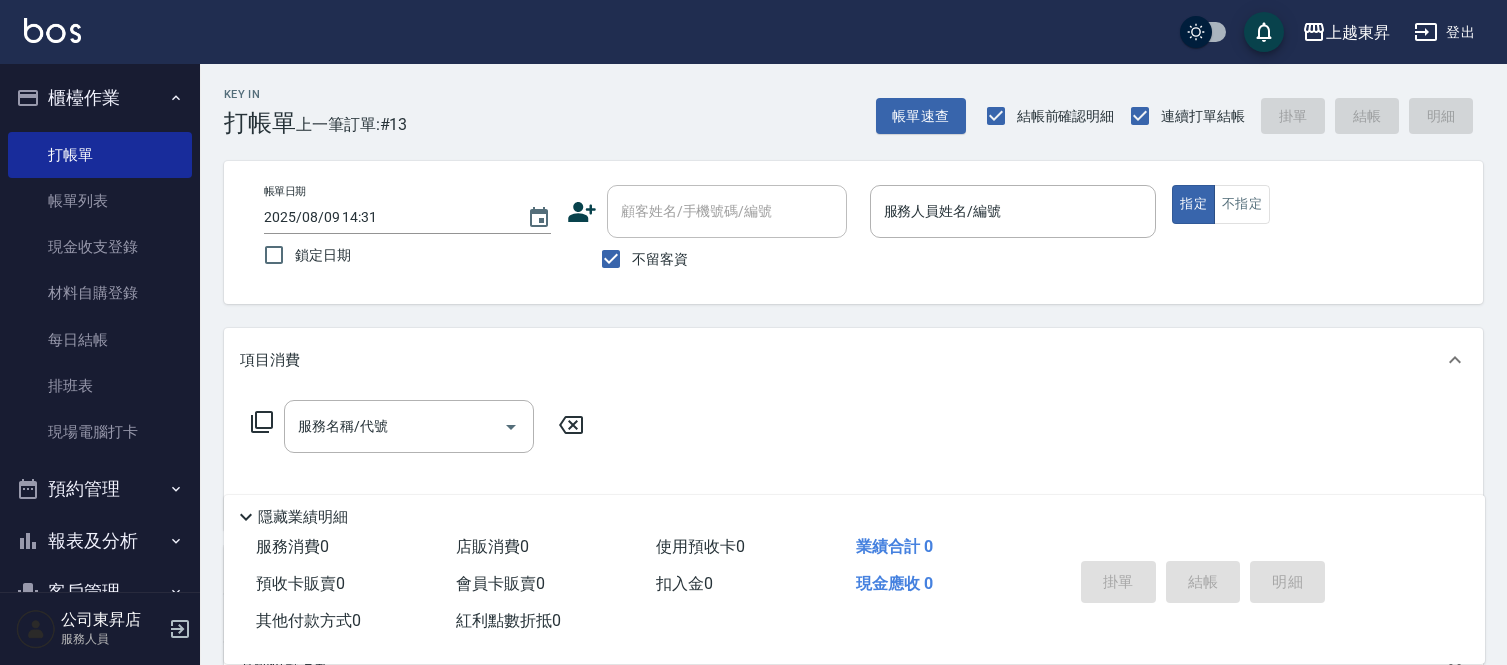 scroll, scrollTop: 0, scrollLeft: 0, axis: both 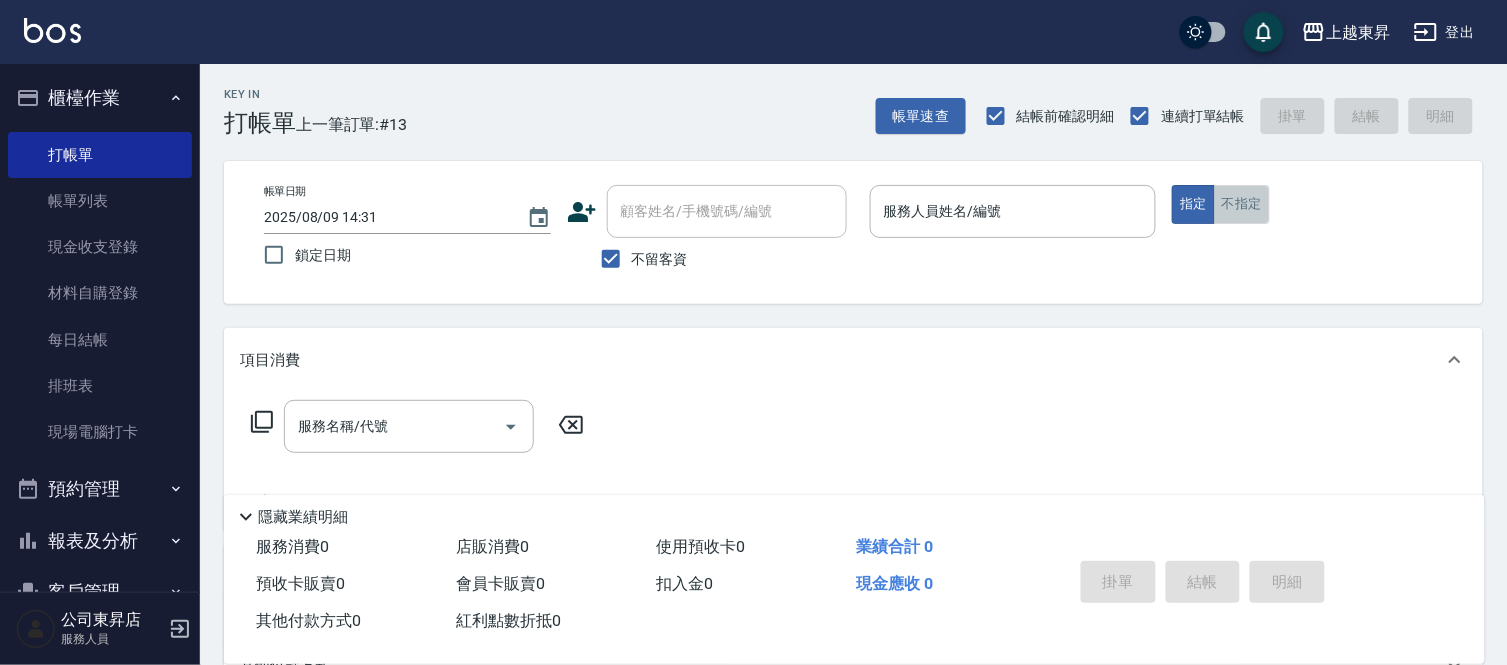 click on "不指定" at bounding box center [1242, 204] 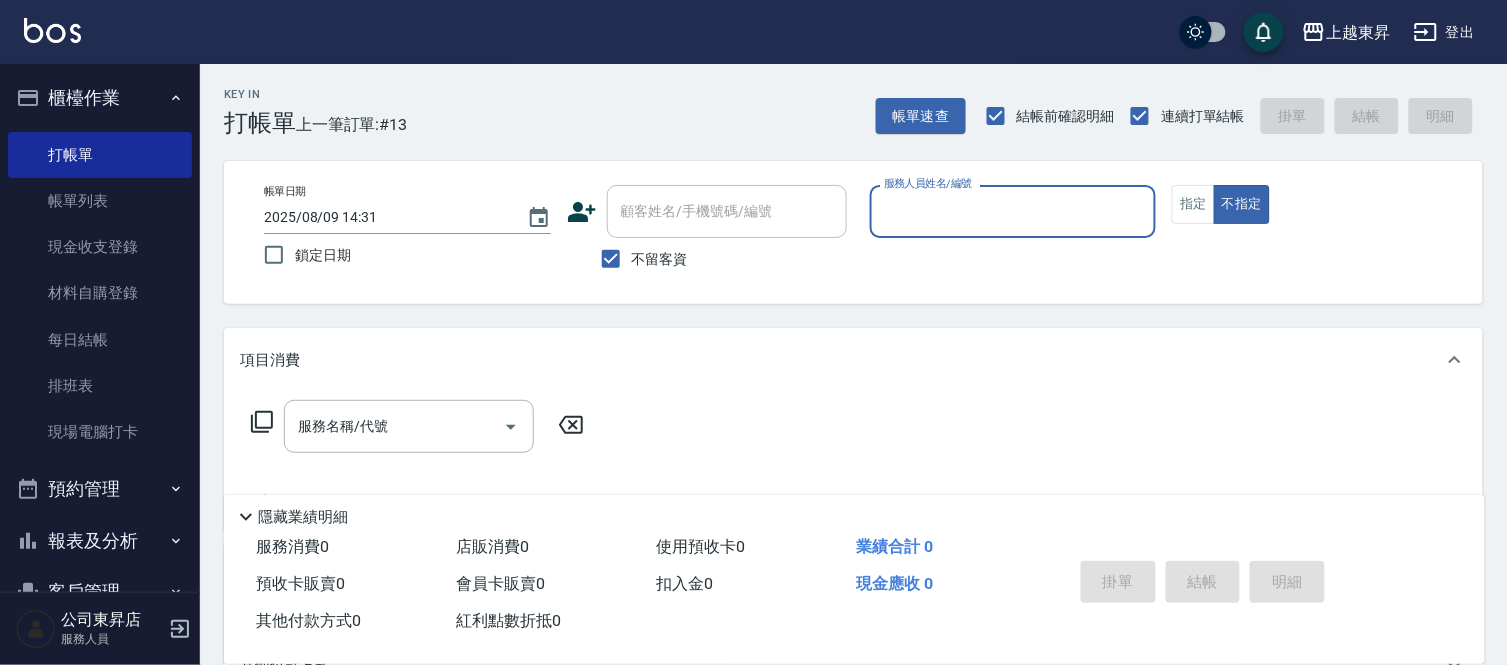 click on "不留客資" at bounding box center [660, 259] 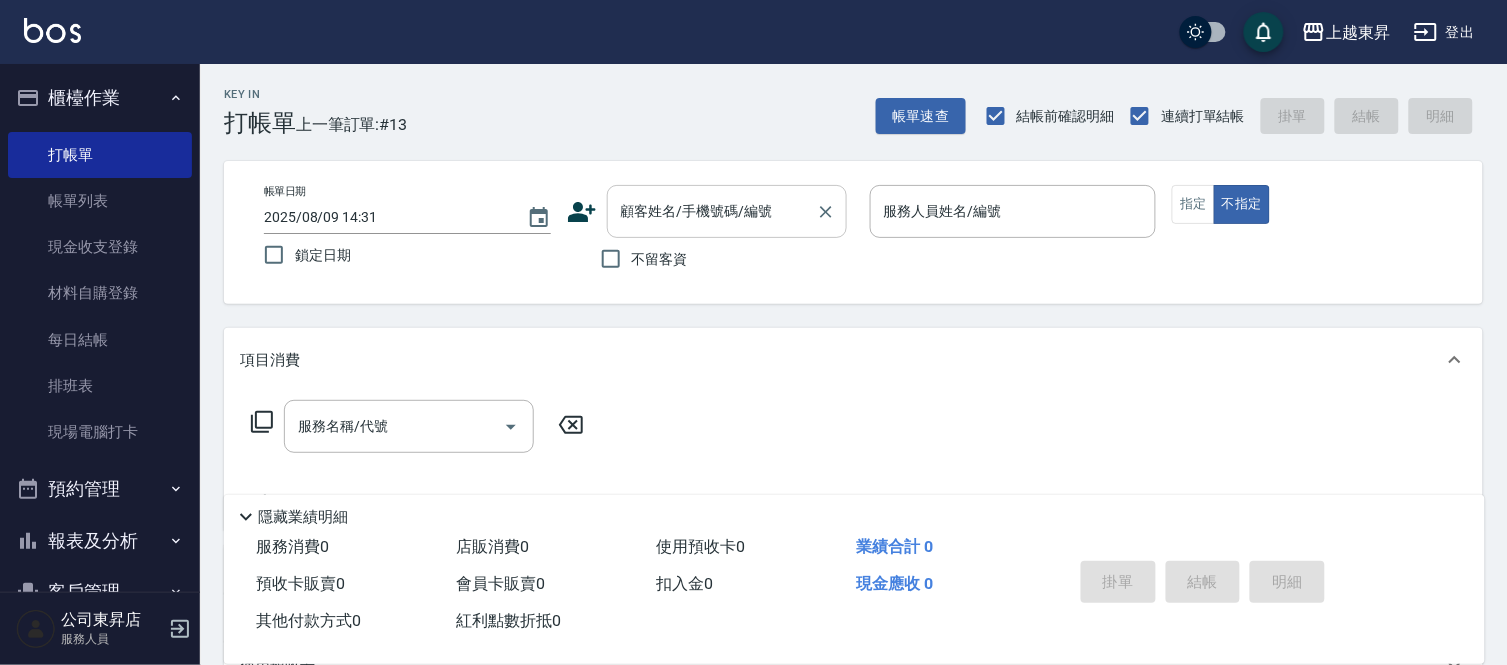 click on "顧客姓名/手機號碼/編號" at bounding box center [712, 211] 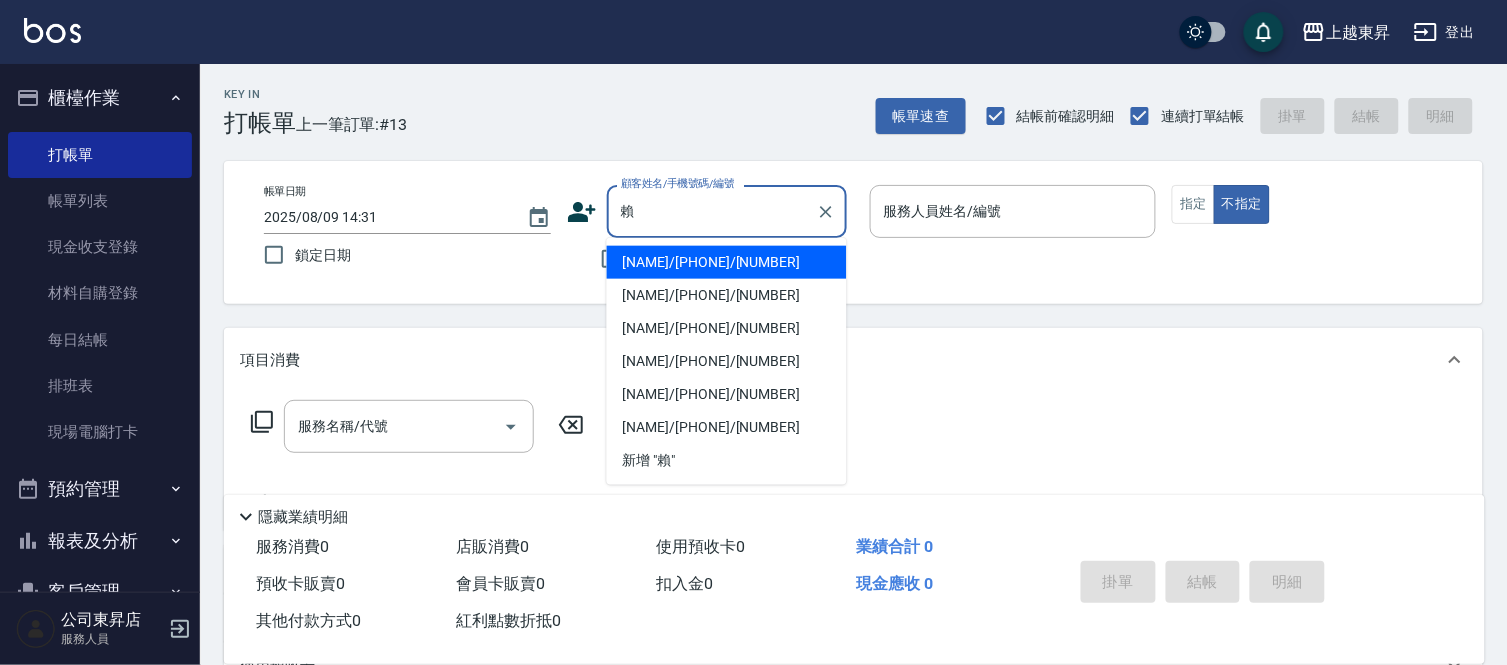 click on "[NAME]/[PHONE]/[NUMBER]" at bounding box center [727, 295] 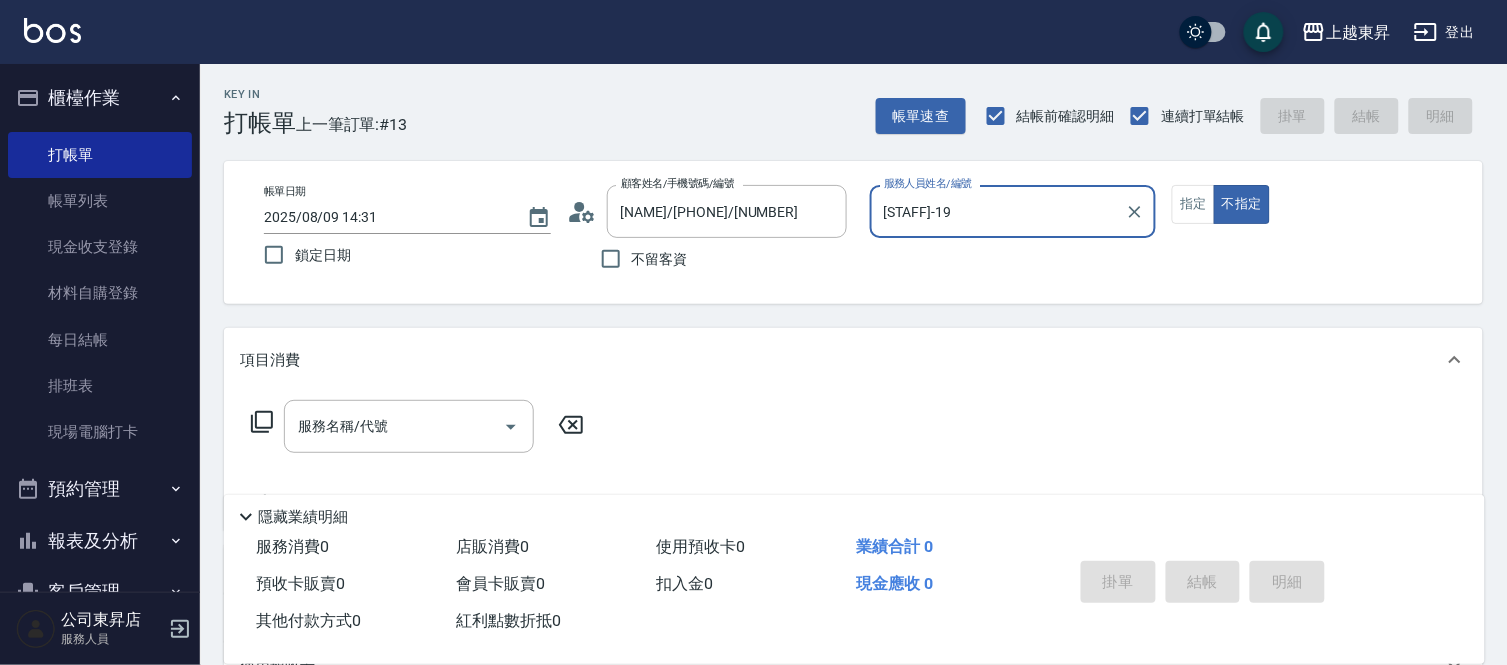 type on "[STAFF]-19" 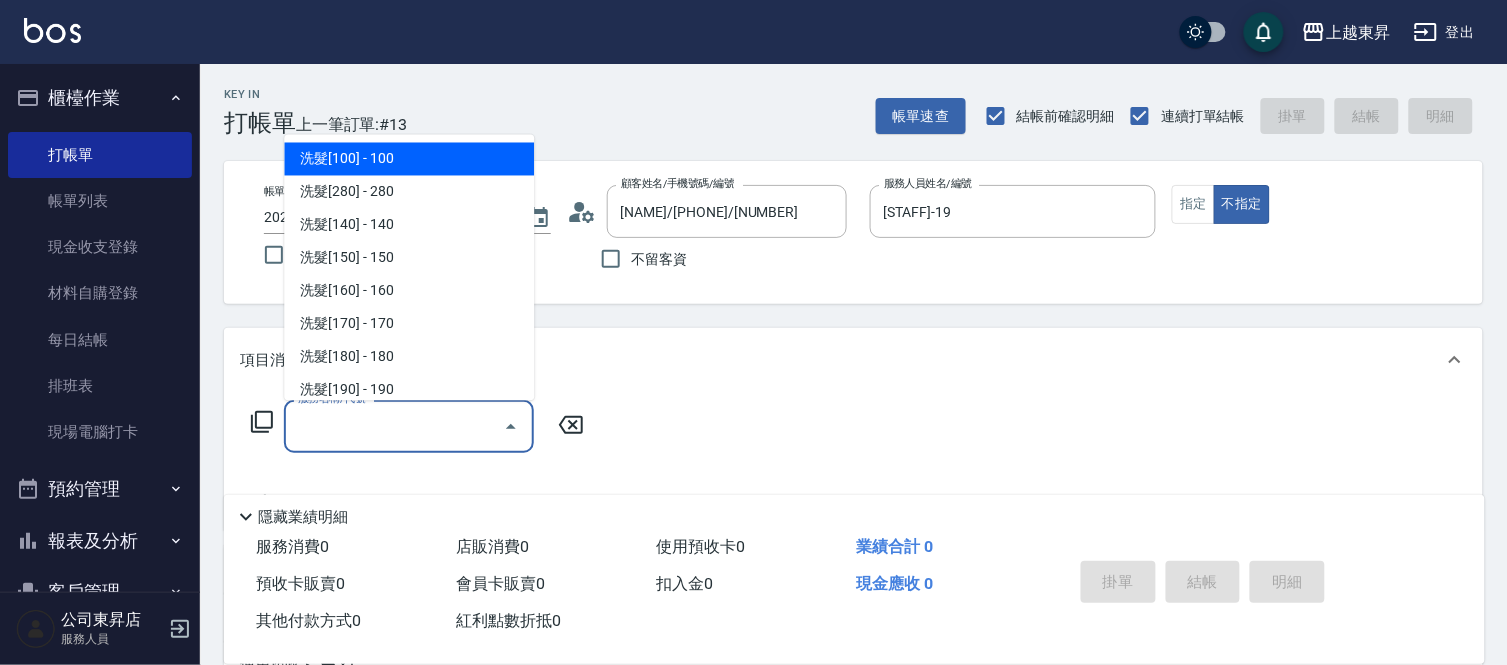 click on "服務名稱/代號" at bounding box center [394, 426] 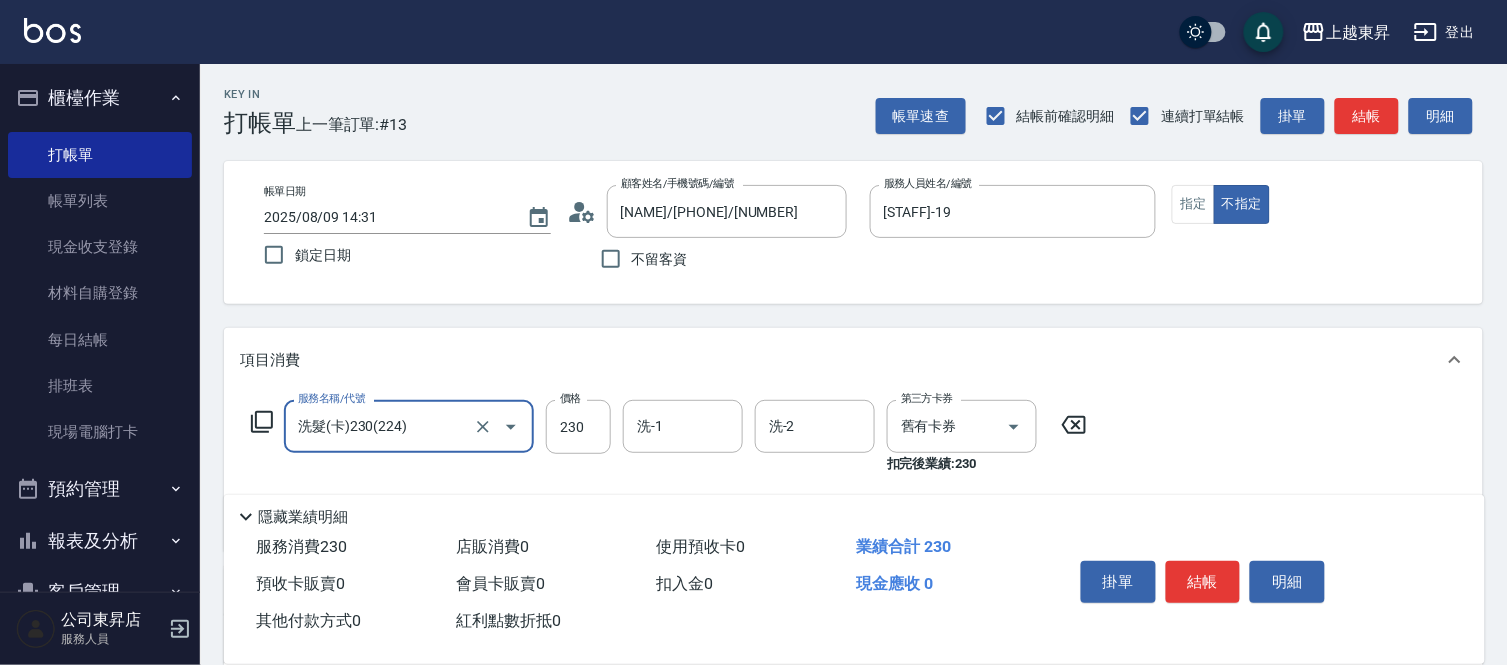 type on "洗髮(卡)230(224)" 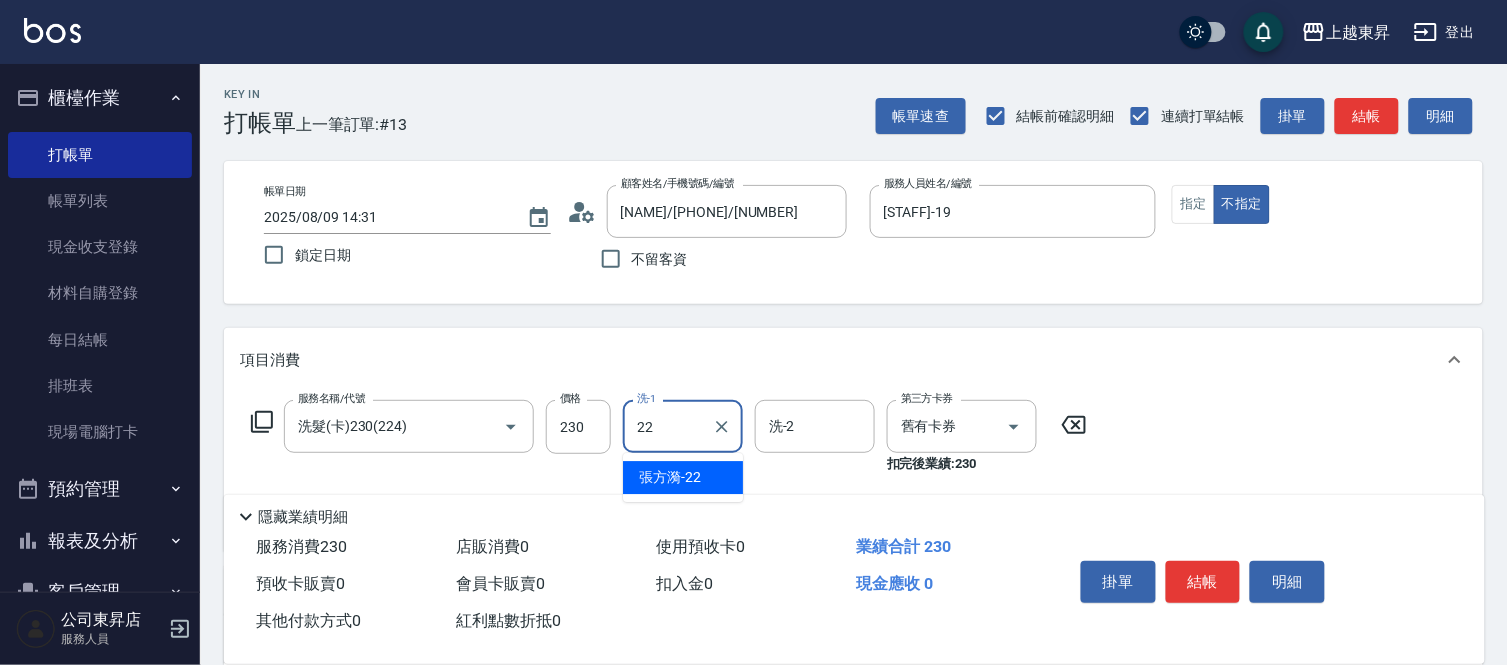 type on "張方漪-22" 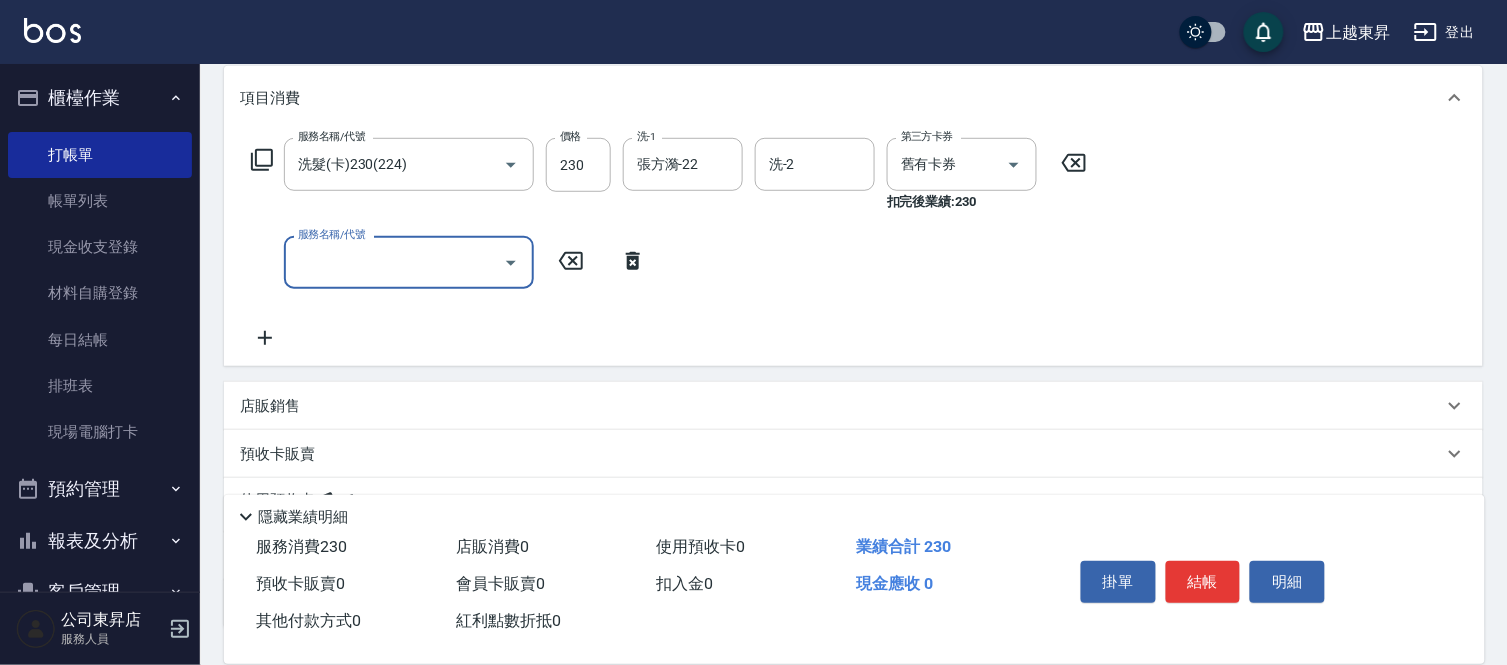 scroll, scrollTop: 333, scrollLeft: 0, axis: vertical 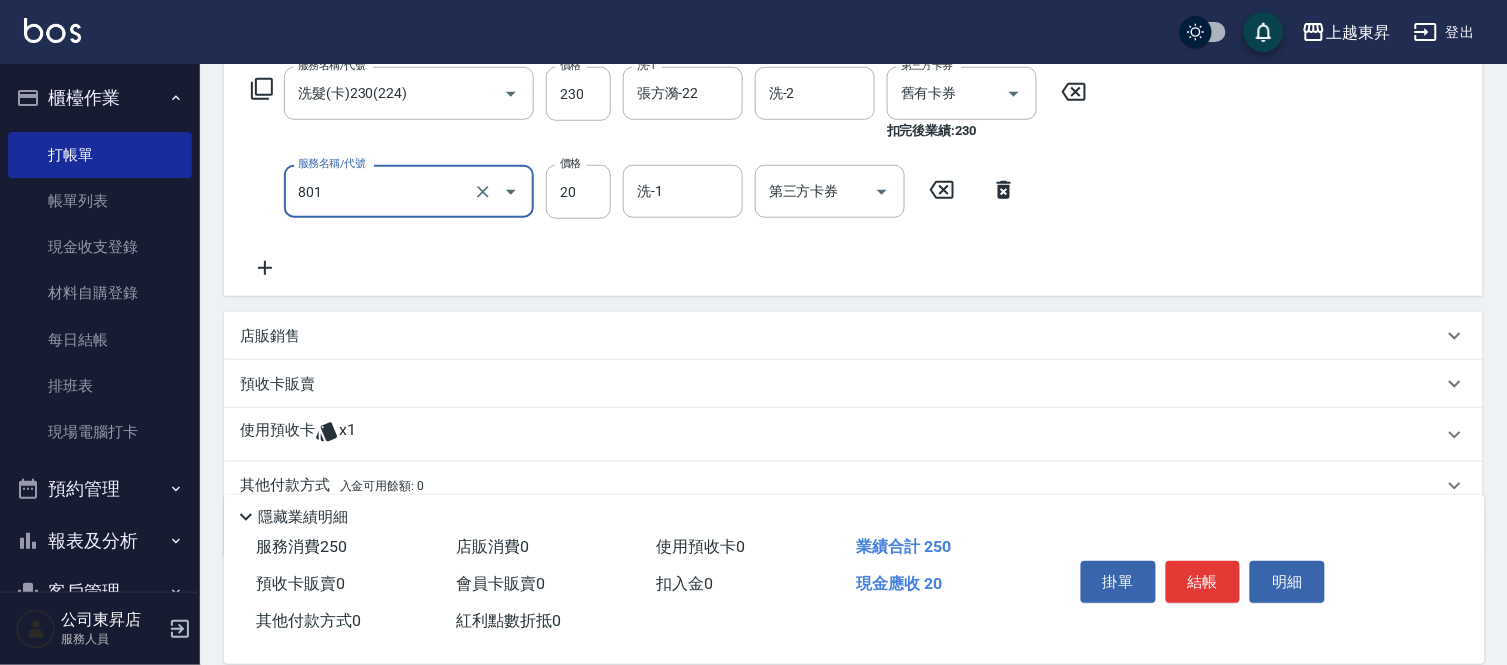type on "潤絲(801)" 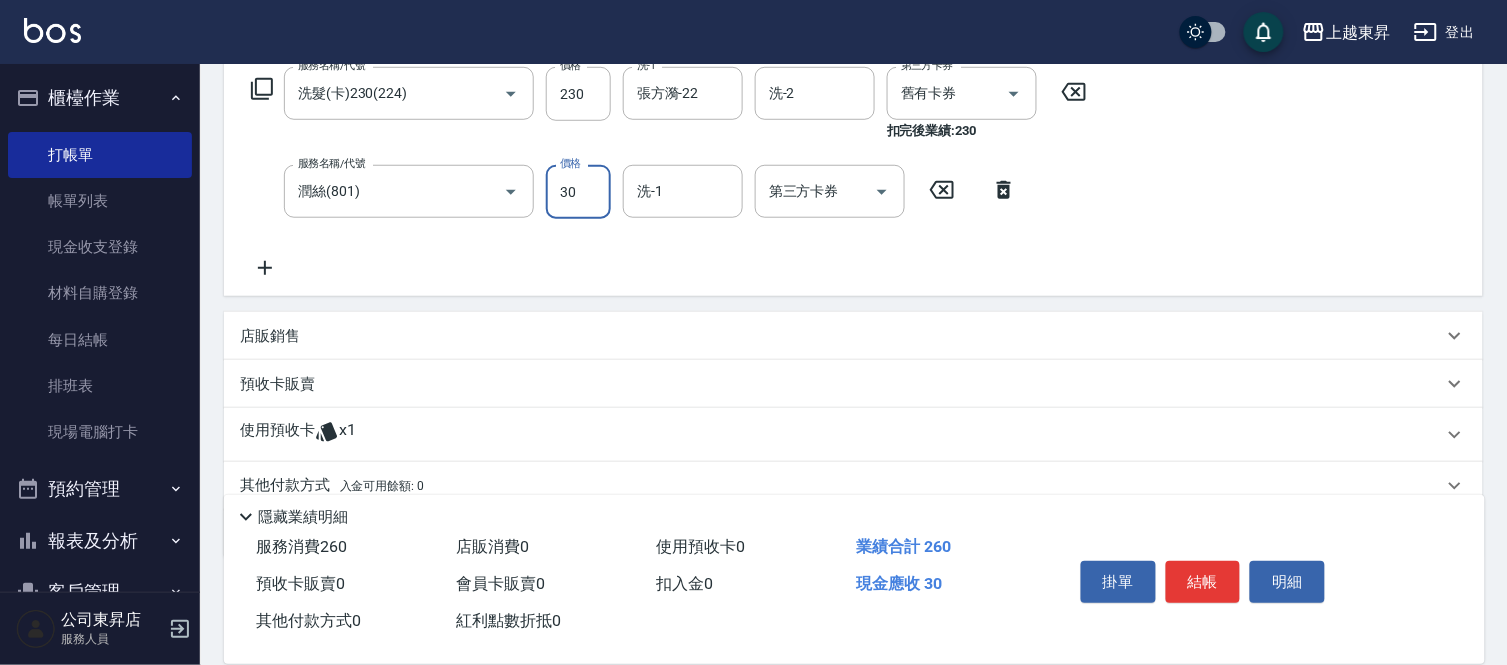 type on "30" 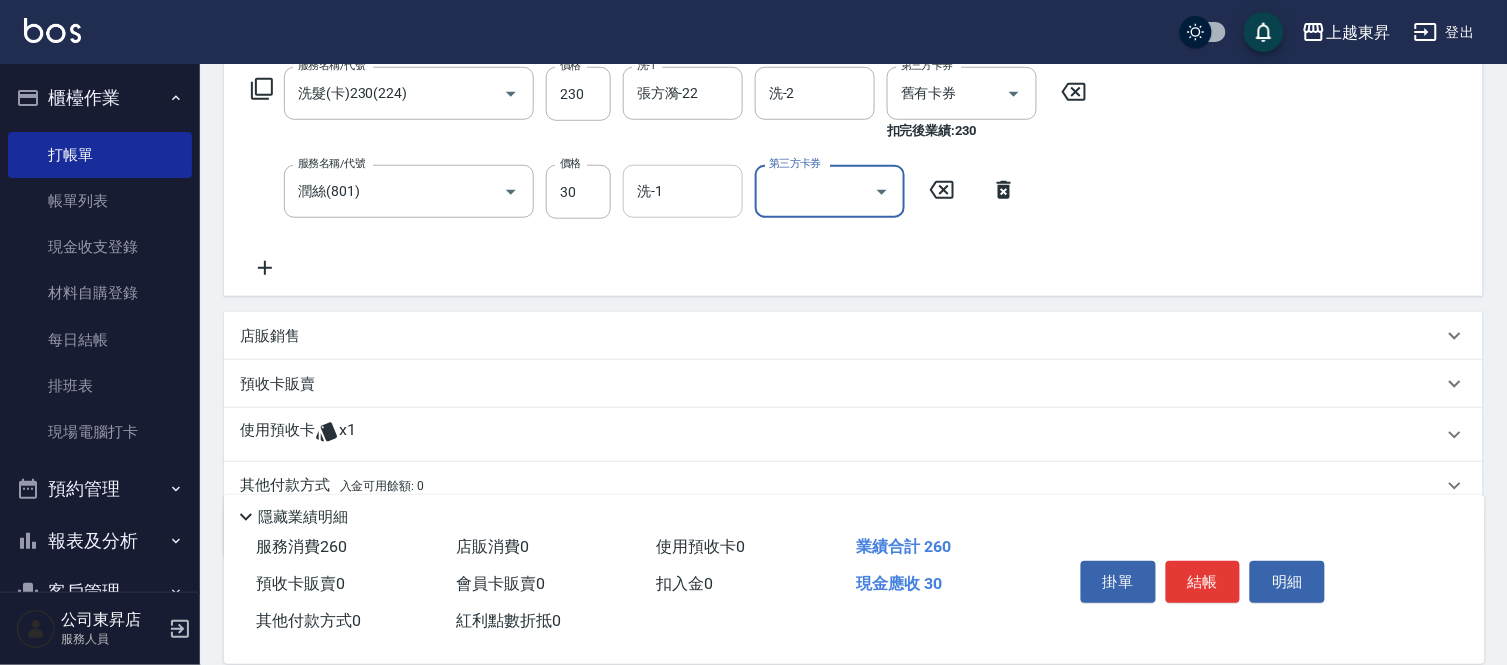 click on "洗-1" at bounding box center [683, 191] 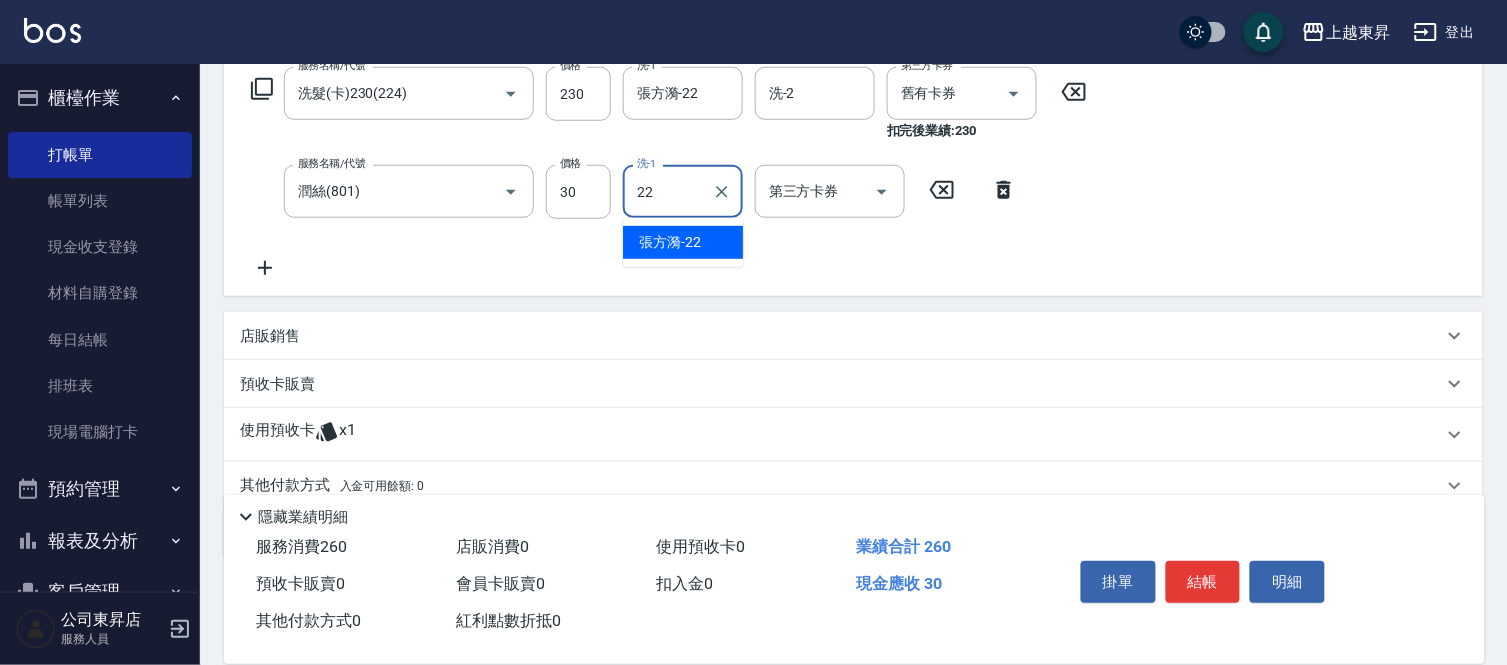 type on "張方漪-22" 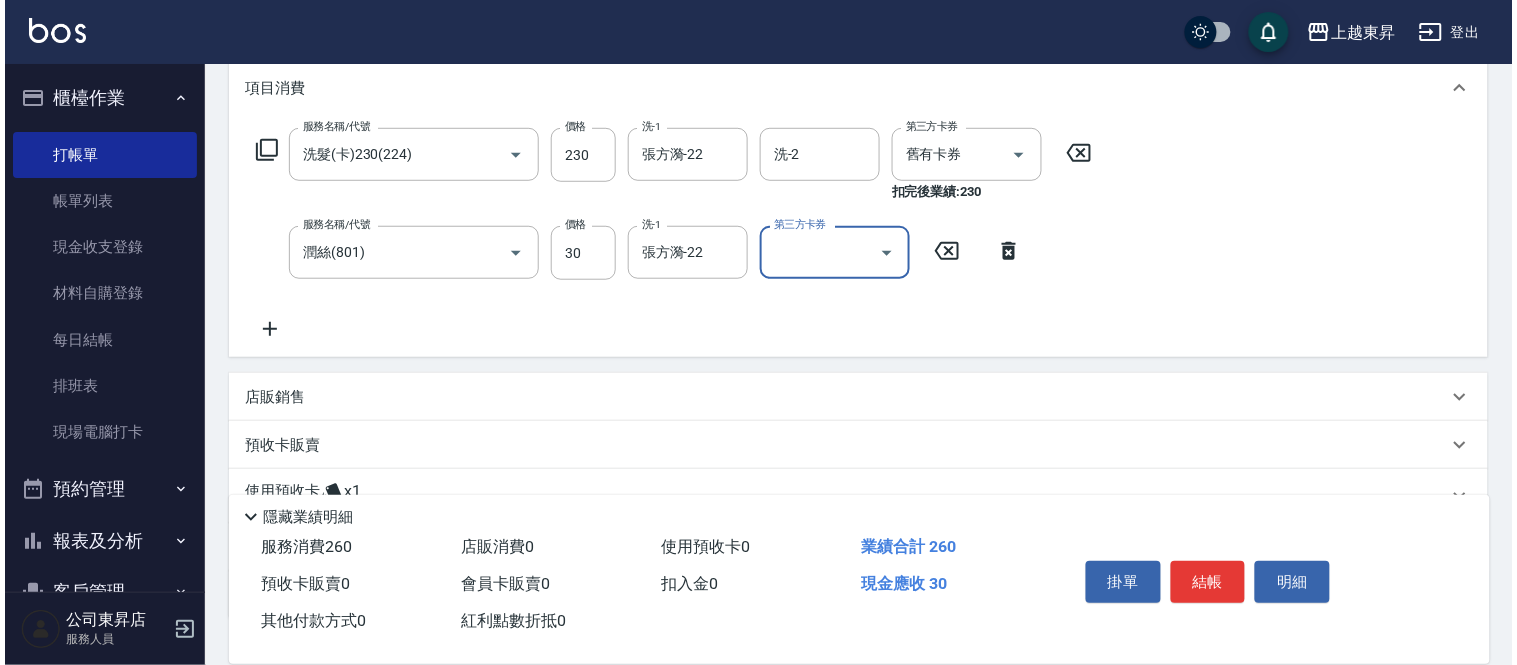 scroll, scrollTop: 222, scrollLeft: 0, axis: vertical 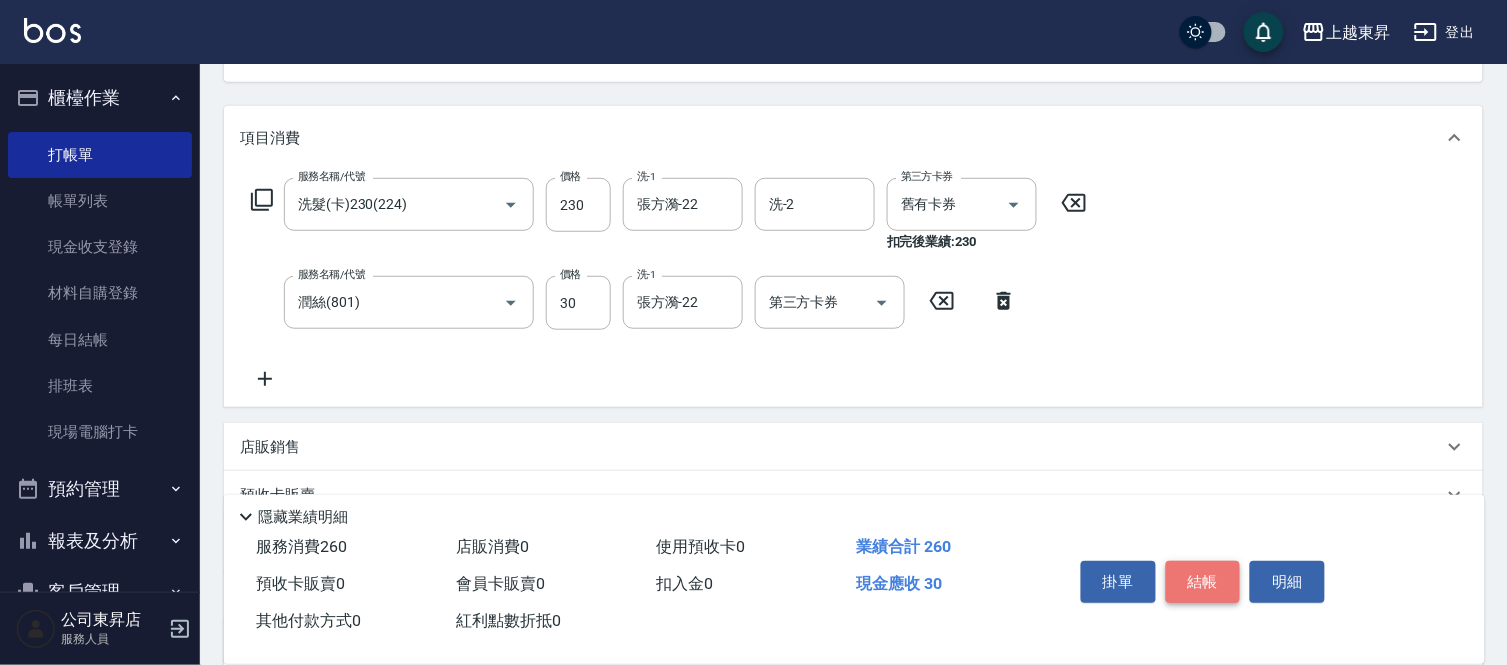 click on "結帳" at bounding box center [1203, 582] 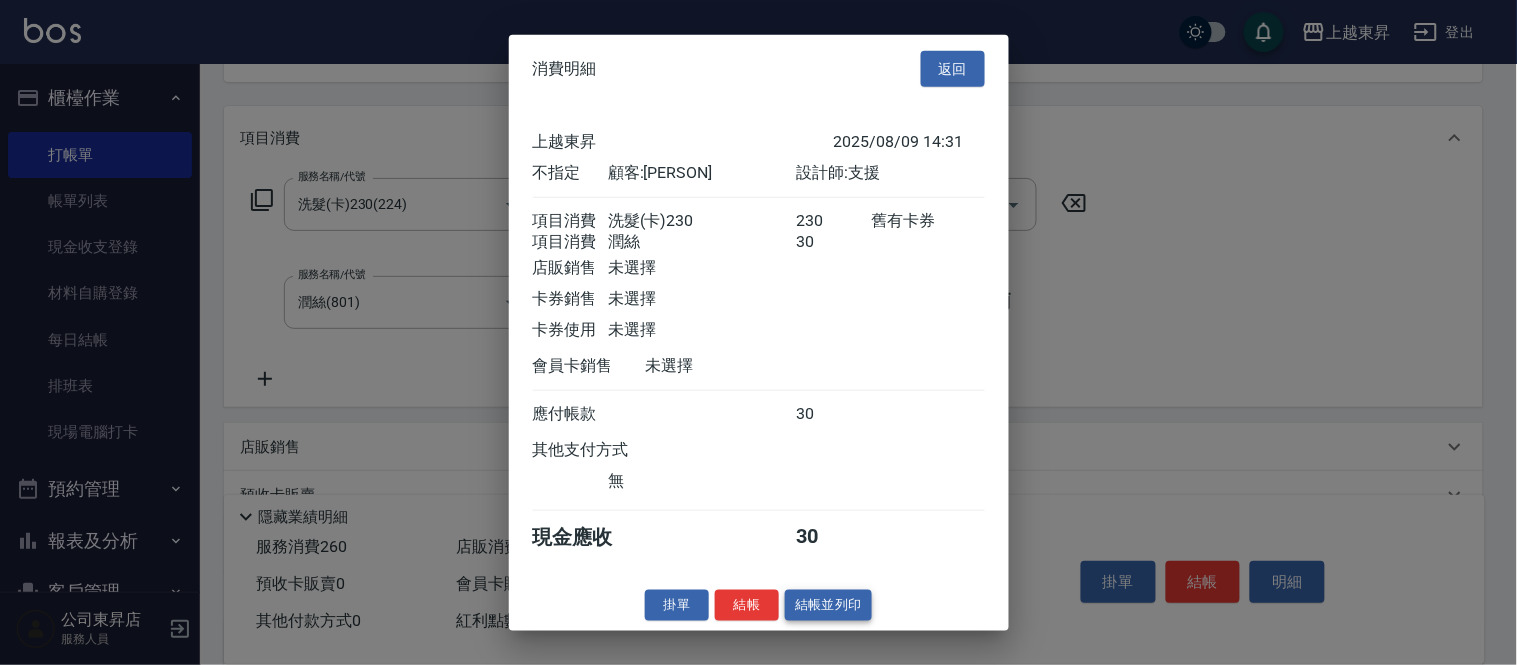 click on "結帳並列印" at bounding box center (828, 605) 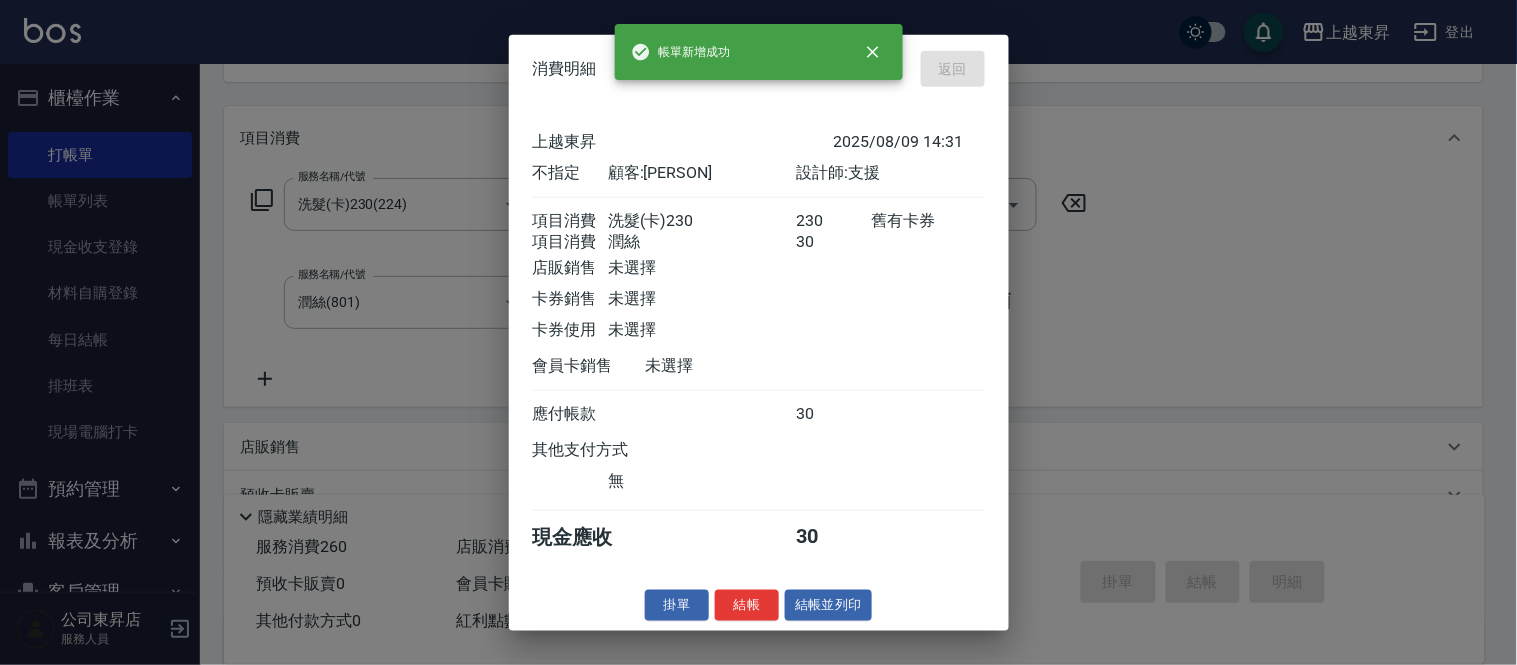 type on "2025/08/09 16:10" 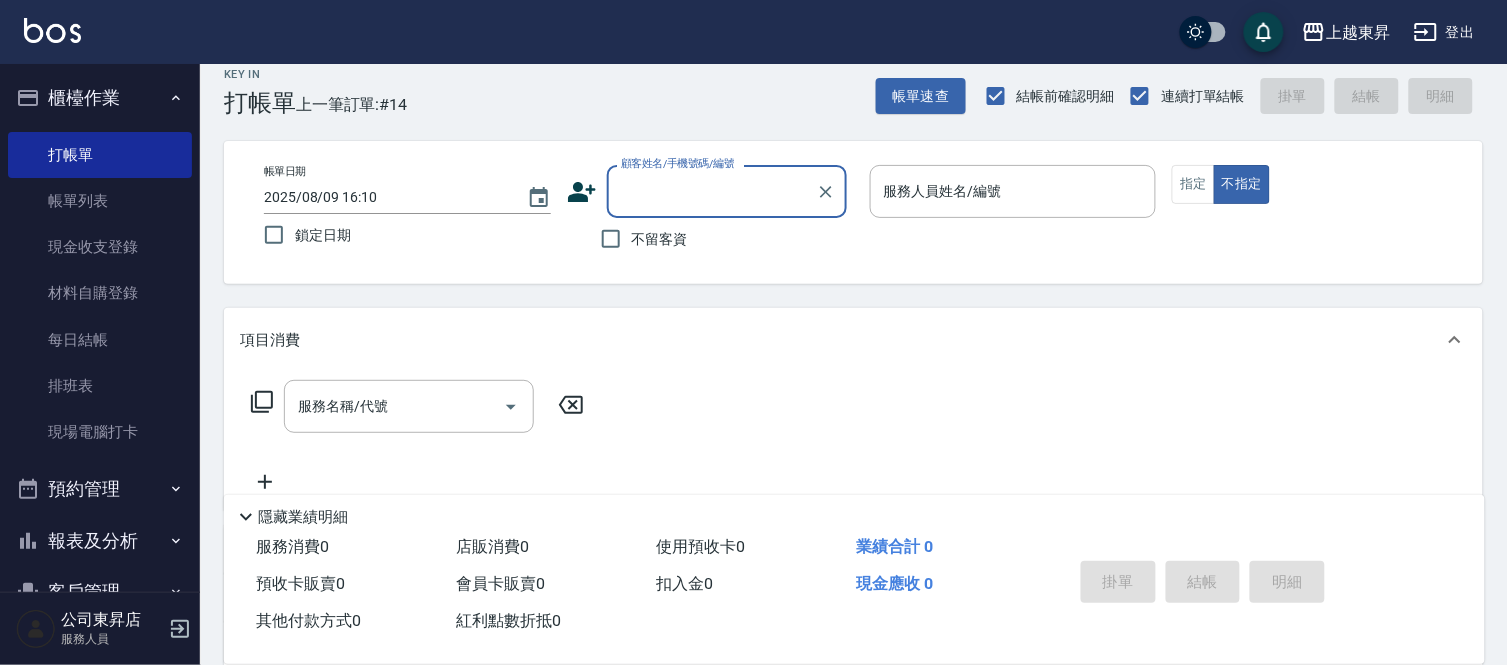 scroll, scrollTop: 0, scrollLeft: 0, axis: both 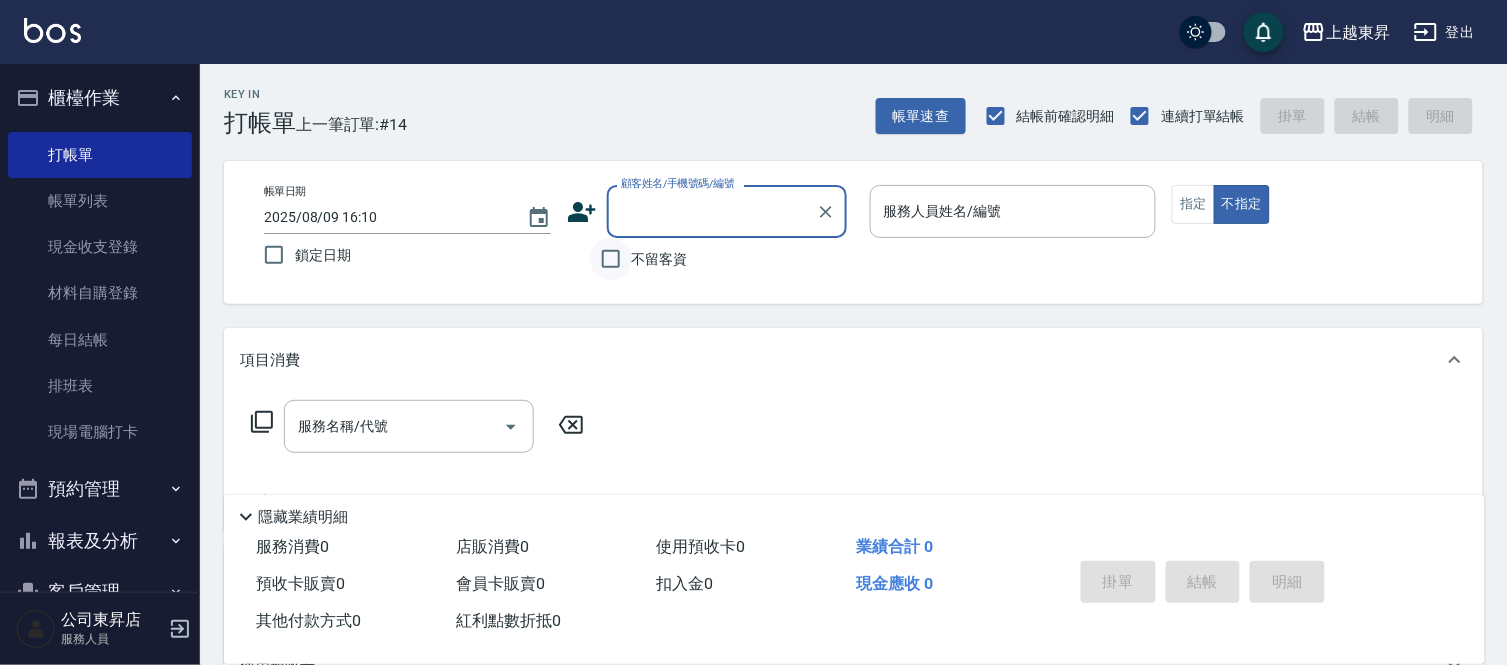 click on "不留客資" at bounding box center [611, 259] 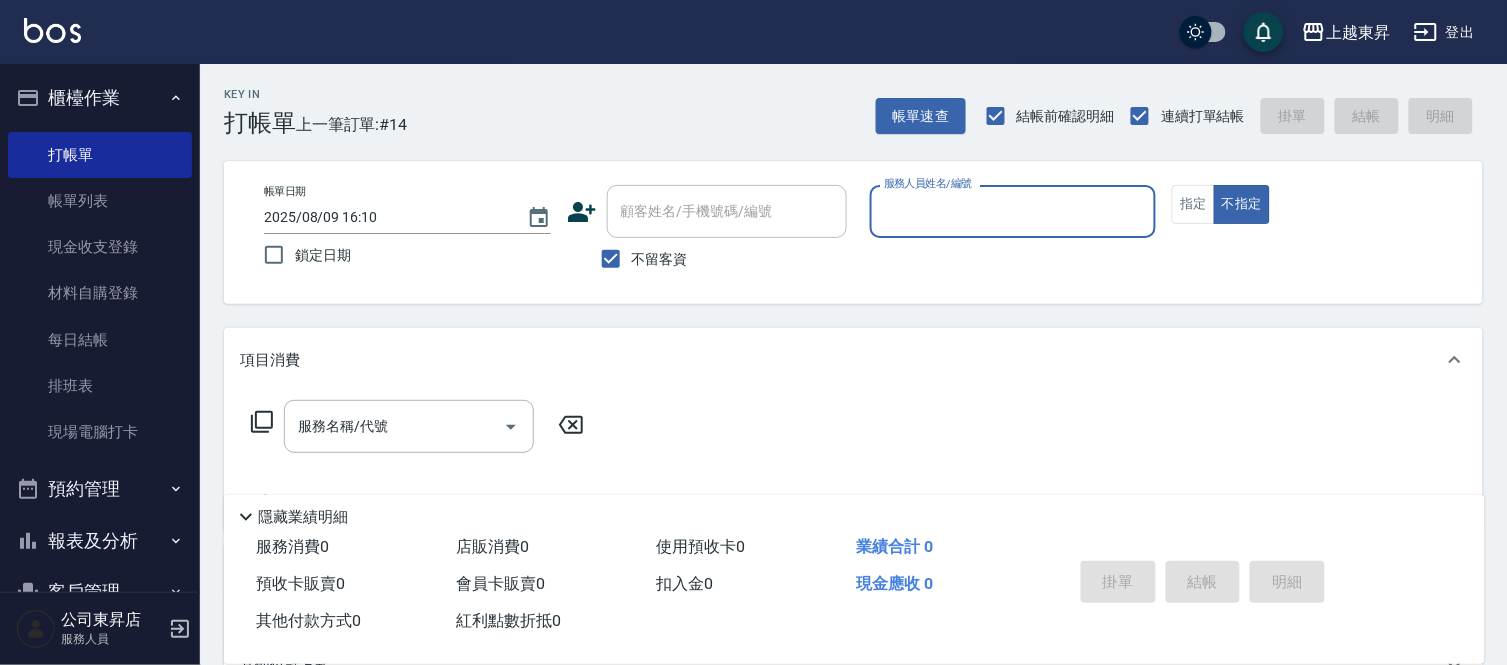 click on "服務人員姓名/編號" at bounding box center [1013, 211] 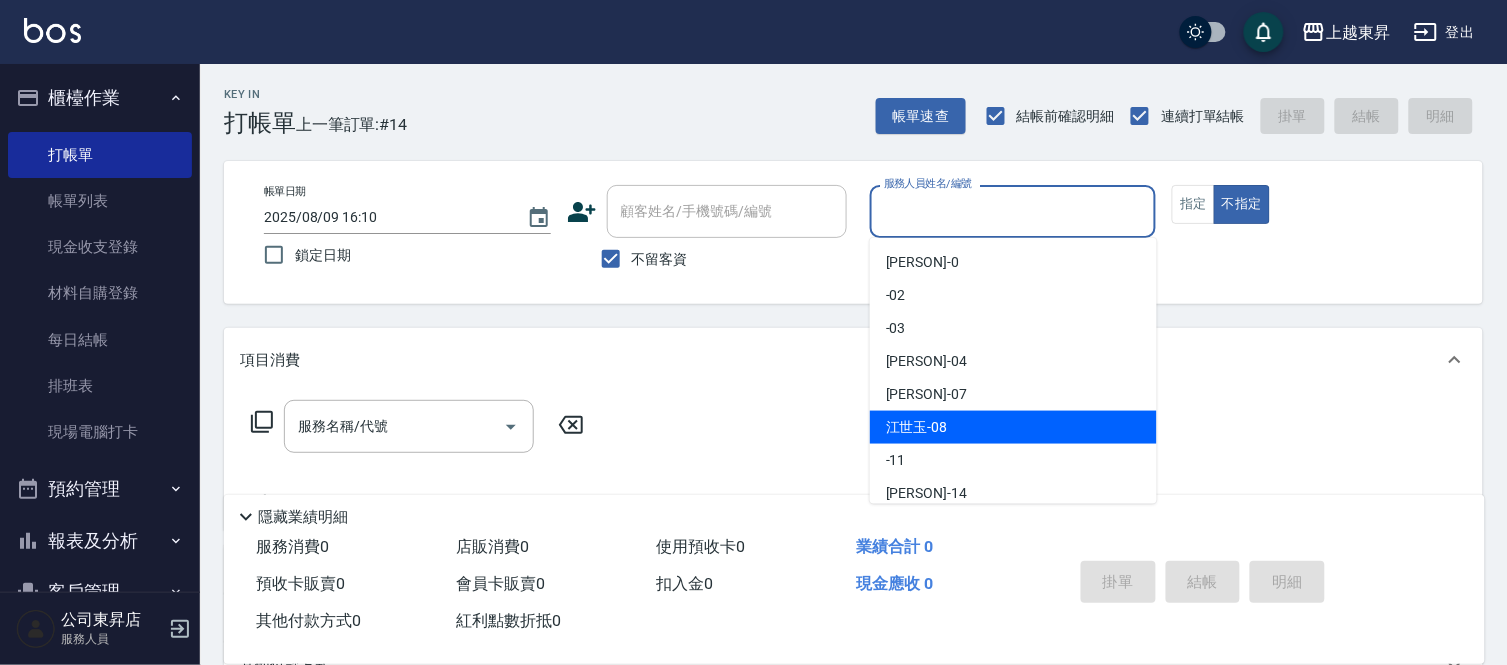 click on "江世玉 -08" at bounding box center [1013, 427] 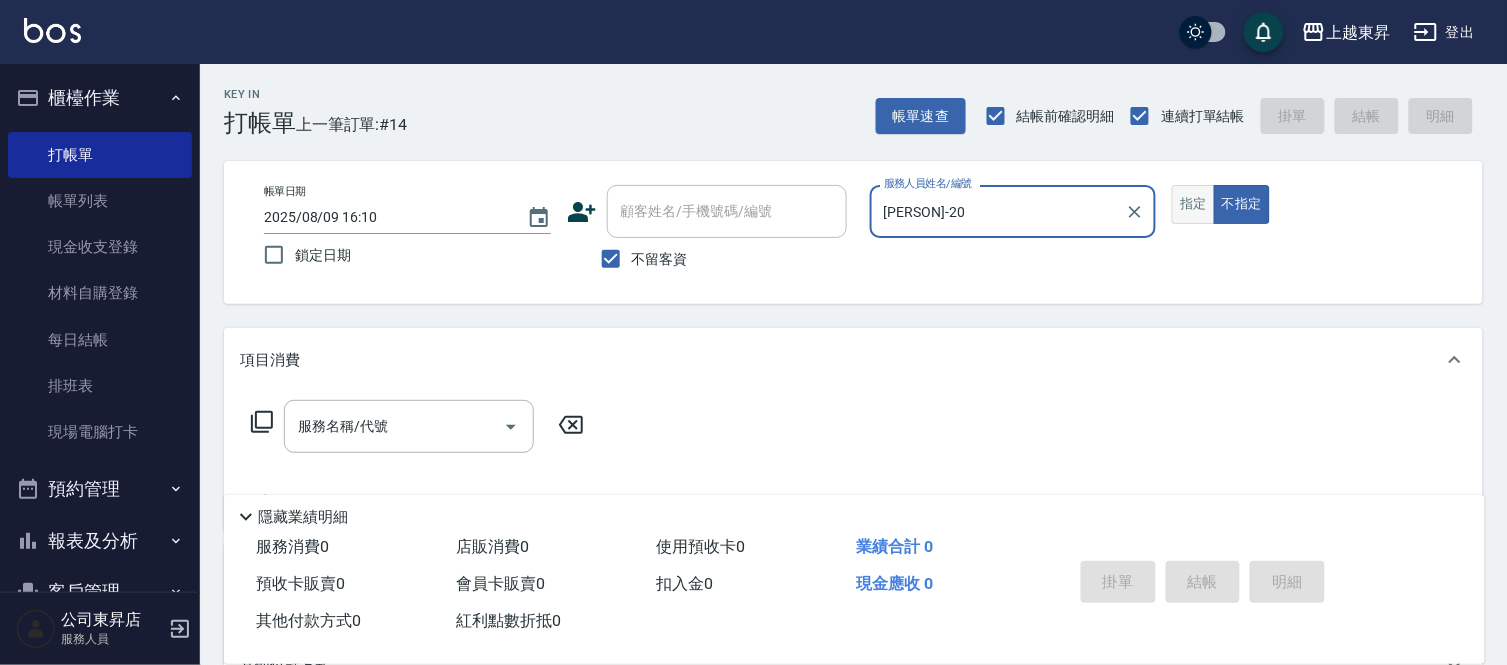 click on "指定" at bounding box center [1193, 204] 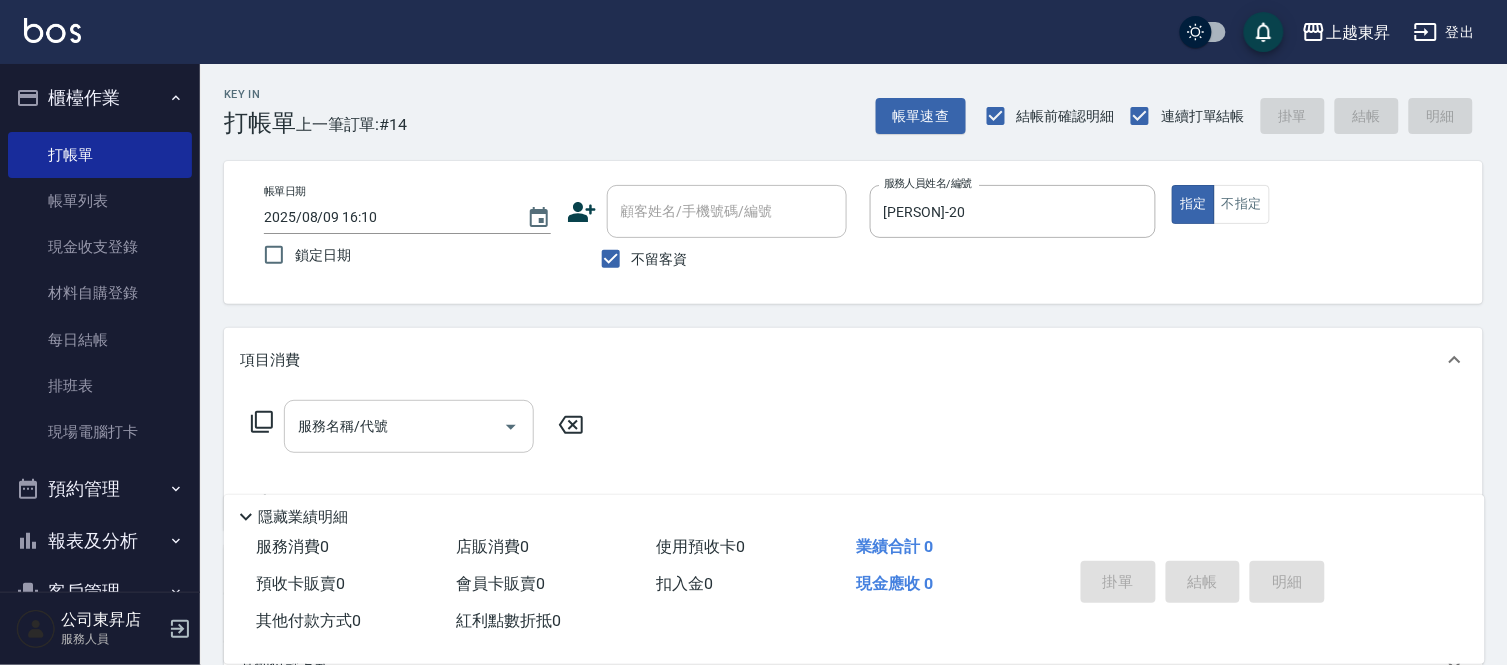 click on "服務名稱/代號" at bounding box center (394, 426) 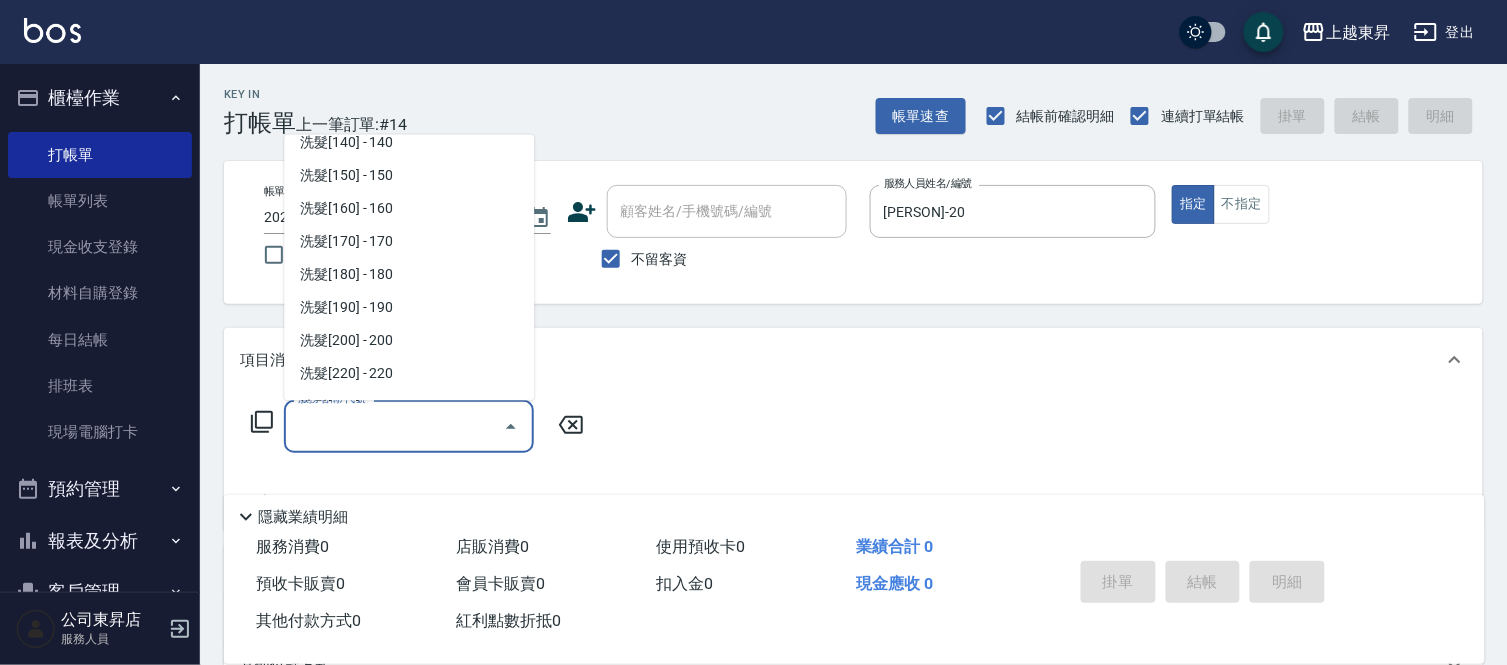 scroll, scrollTop: 222, scrollLeft: 0, axis: vertical 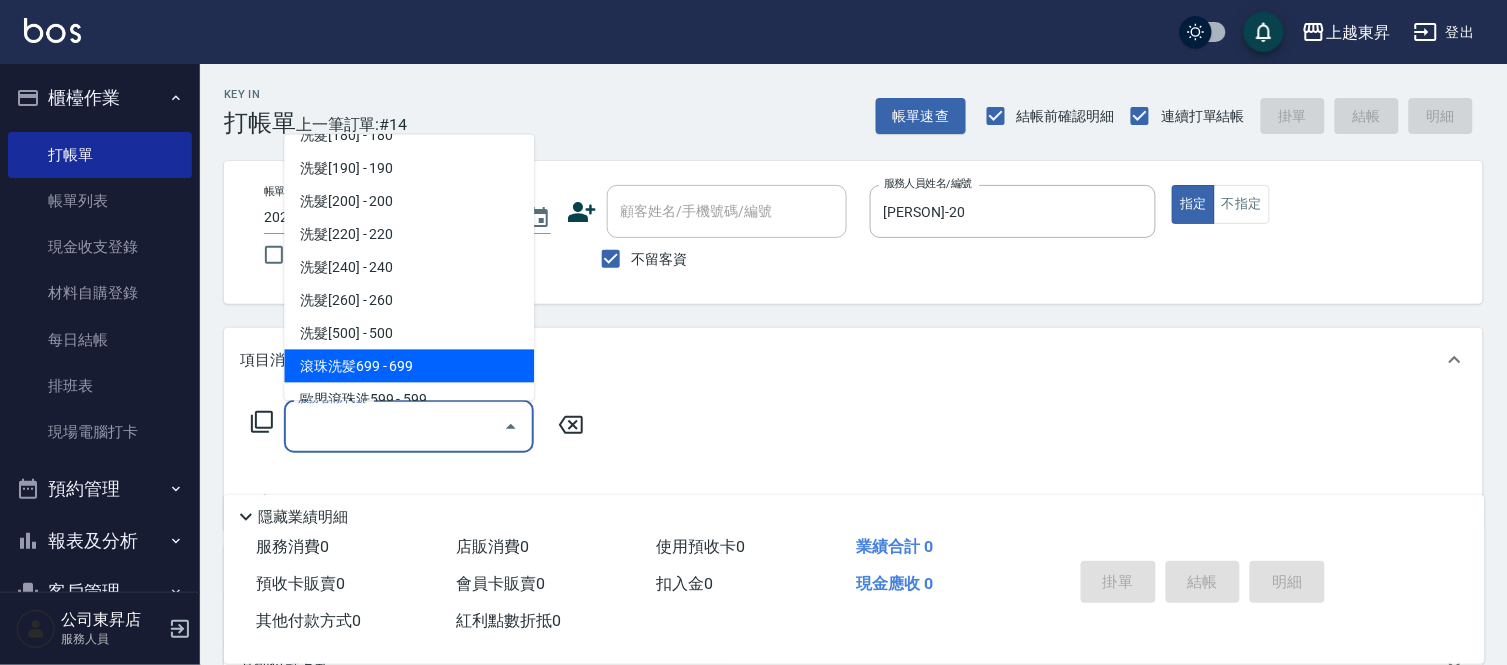 click on "滾珠洗髪699 - 699" at bounding box center (409, 366) 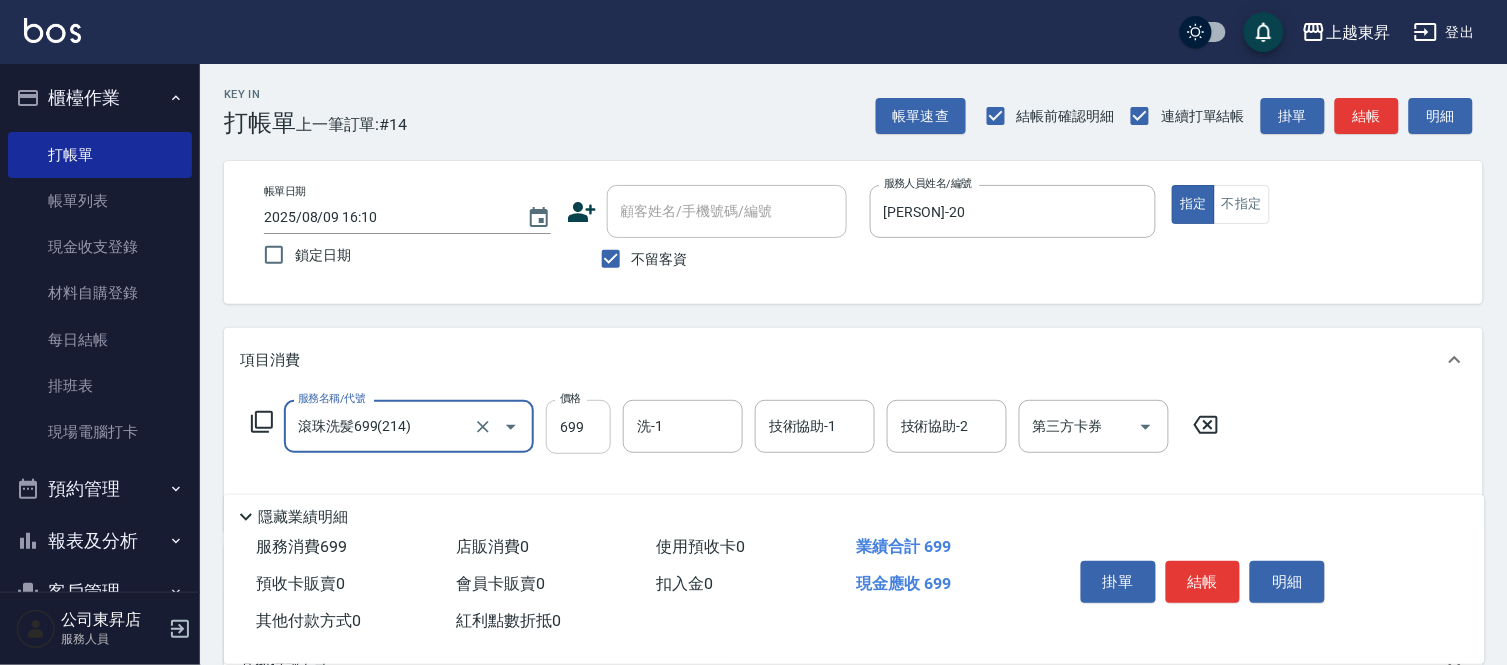click on "699" at bounding box center (578, 427) 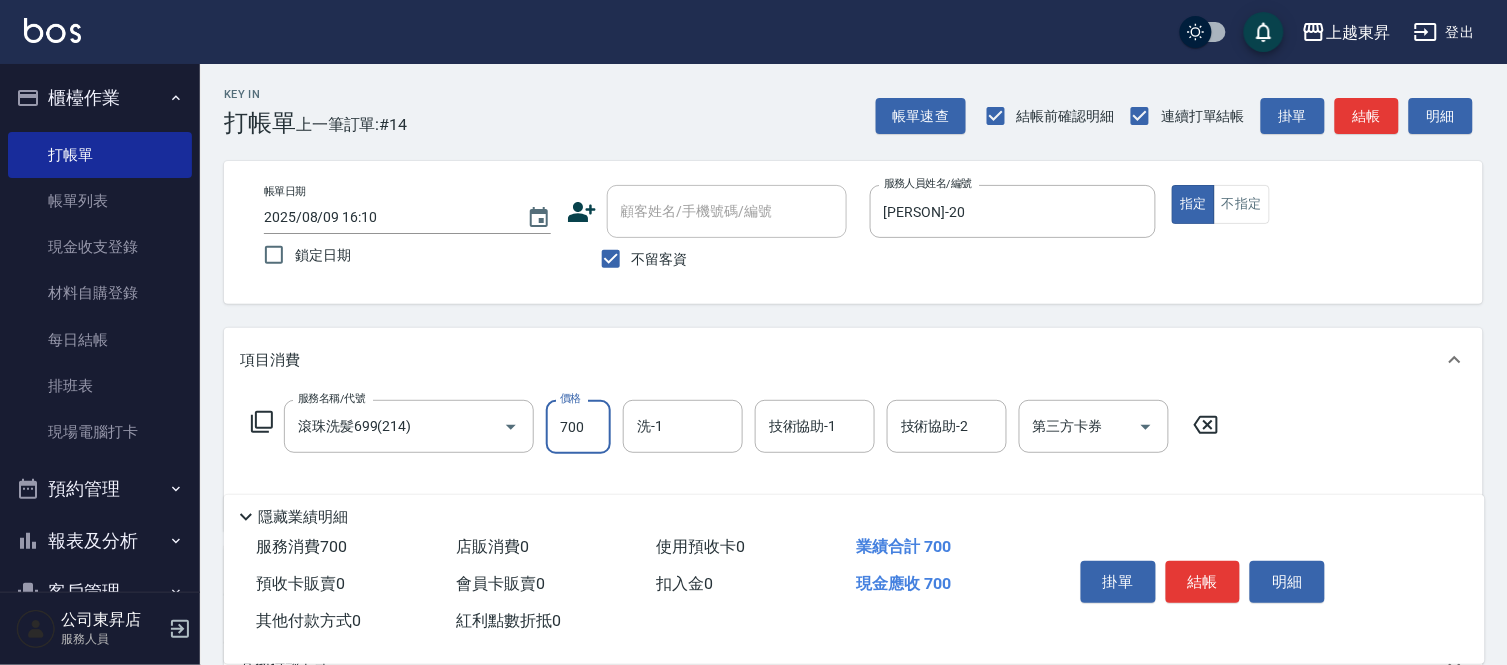 type on "700" 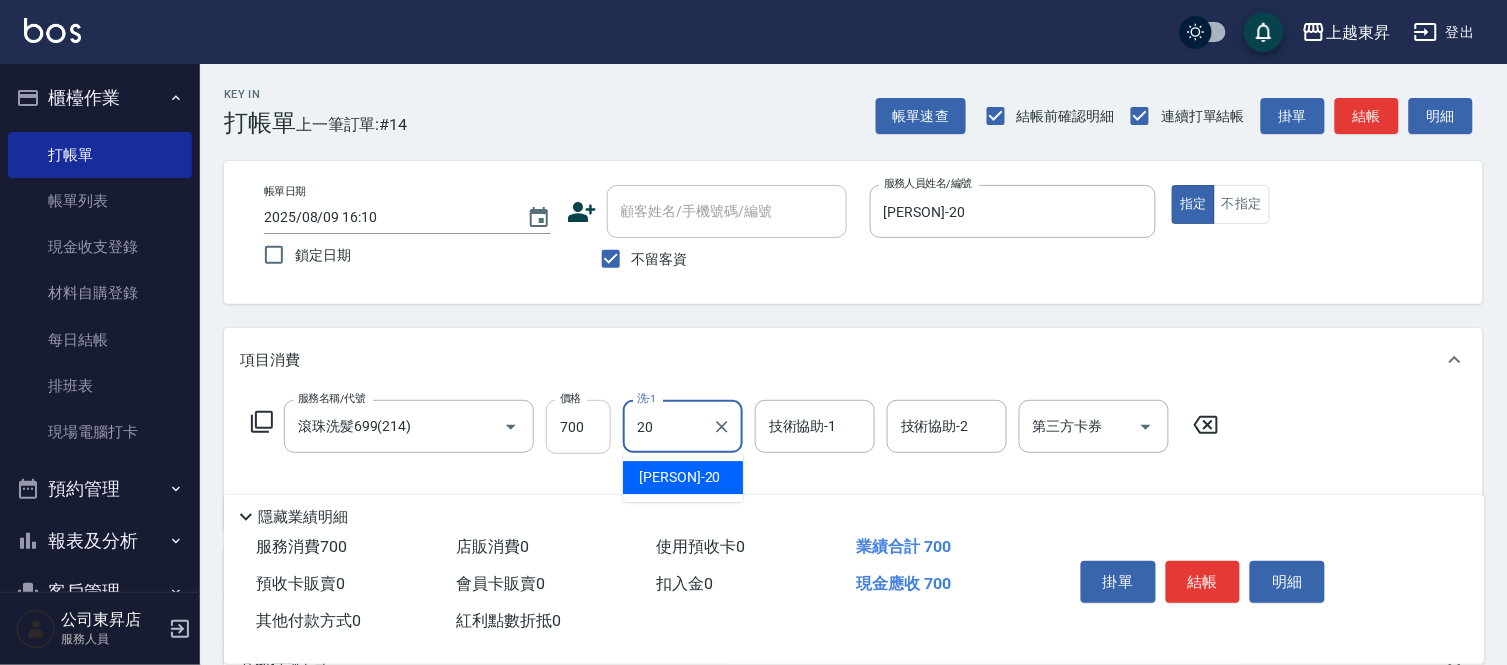 type on "[PERSON]-20" 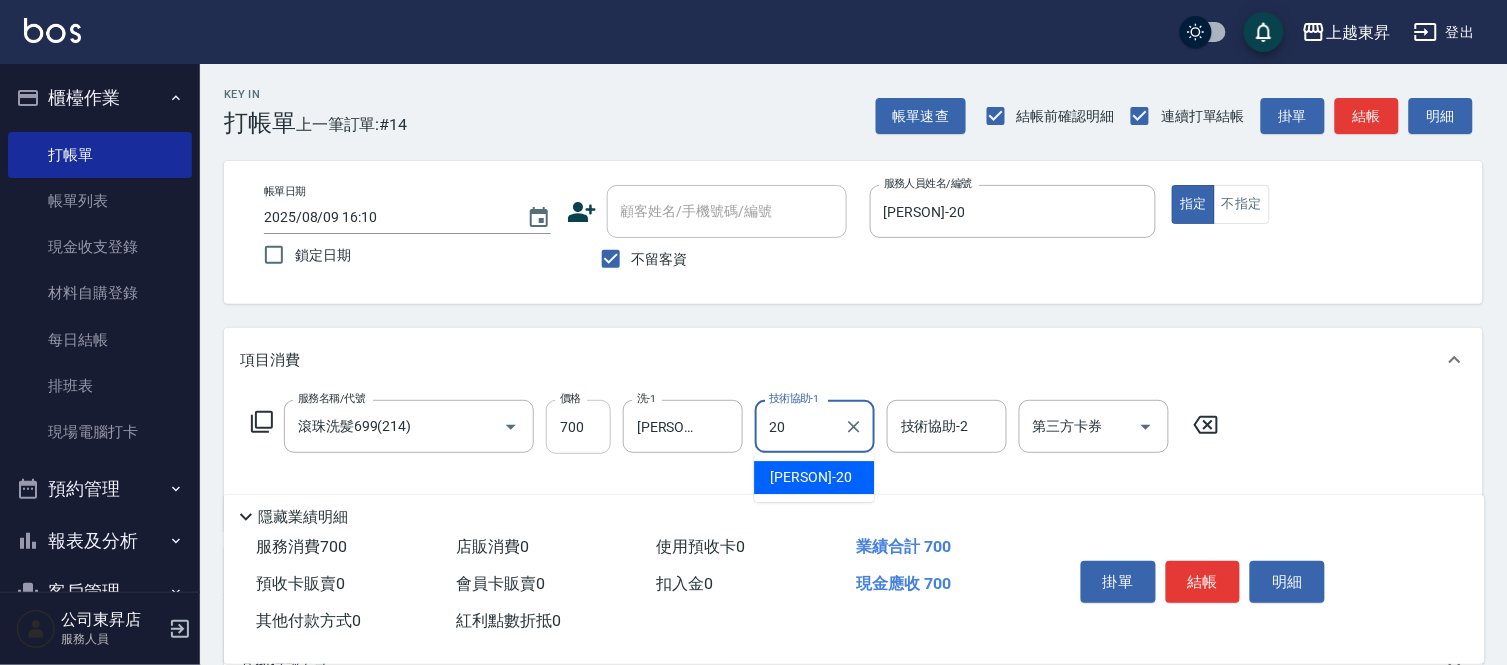 type on "[PERSON]-20" 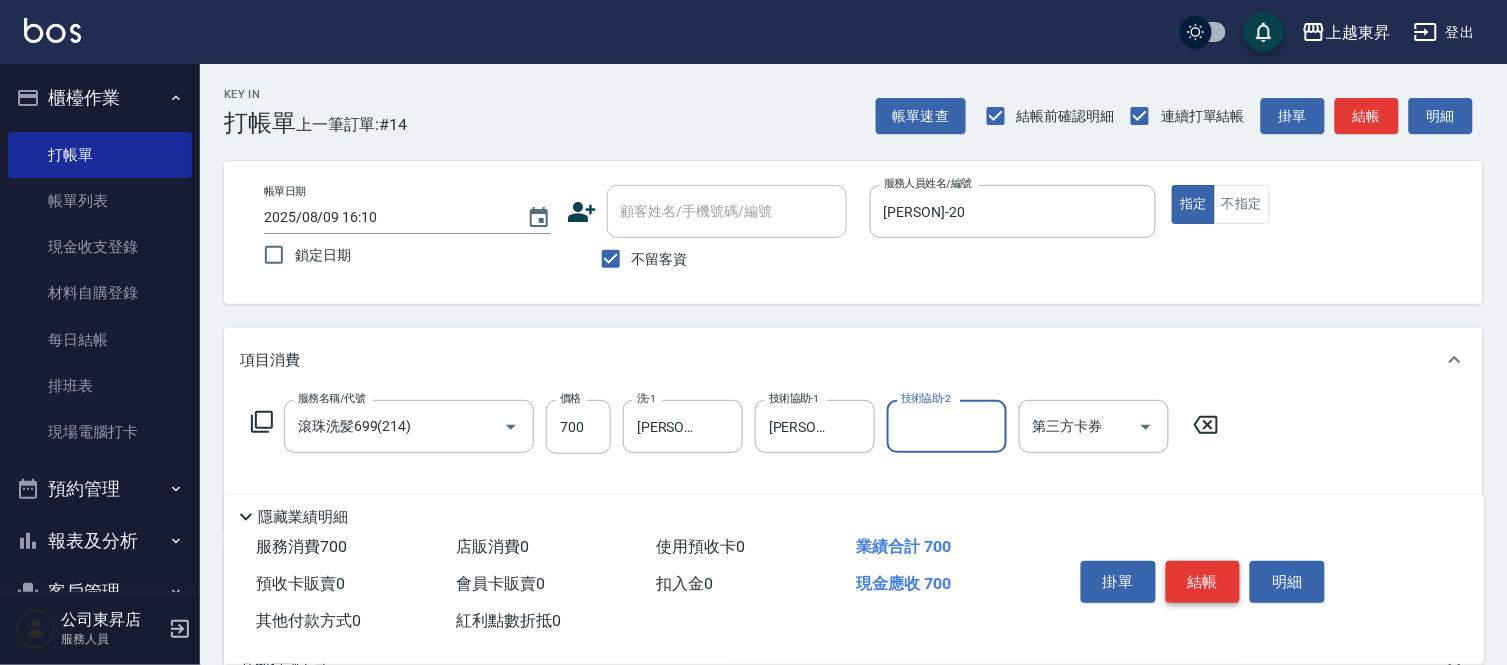 click on "結帳" at bounding box center [1203, 582] 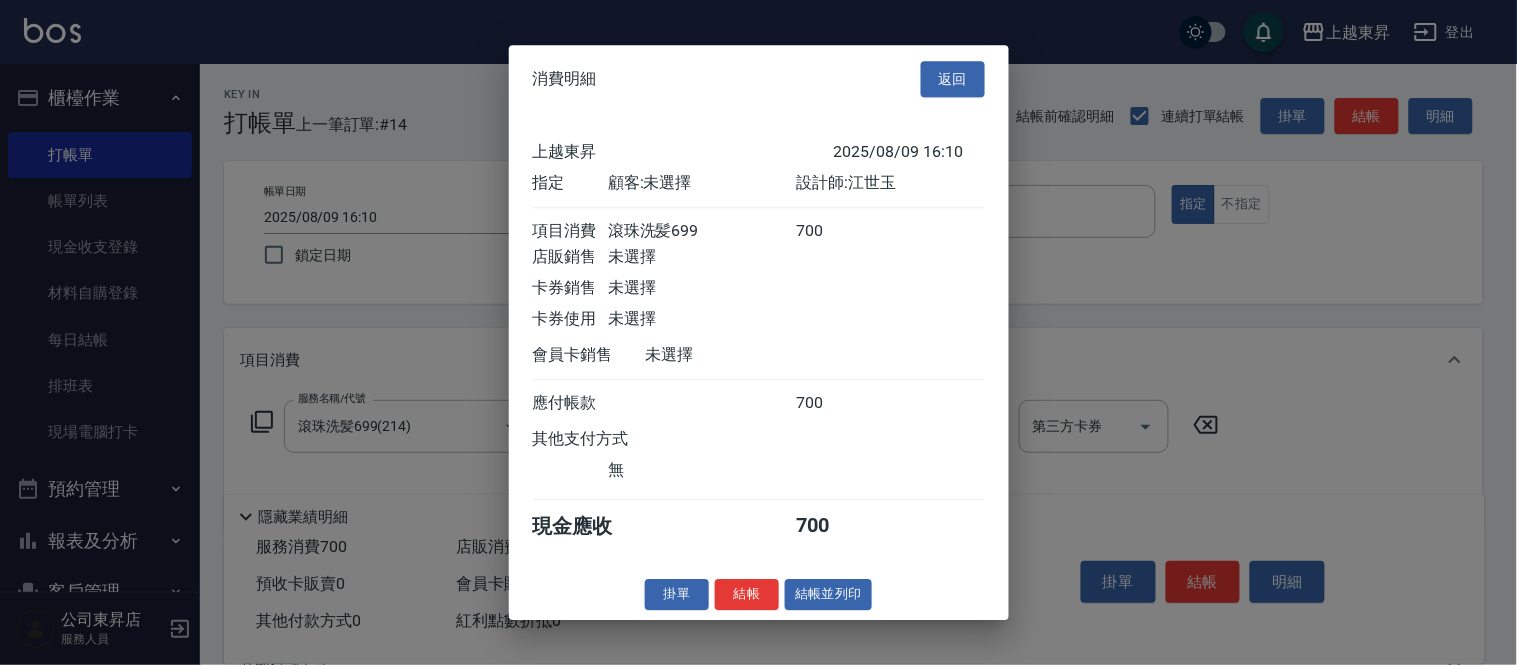 click on "結帳並列印" at bounding box center [828, 594] 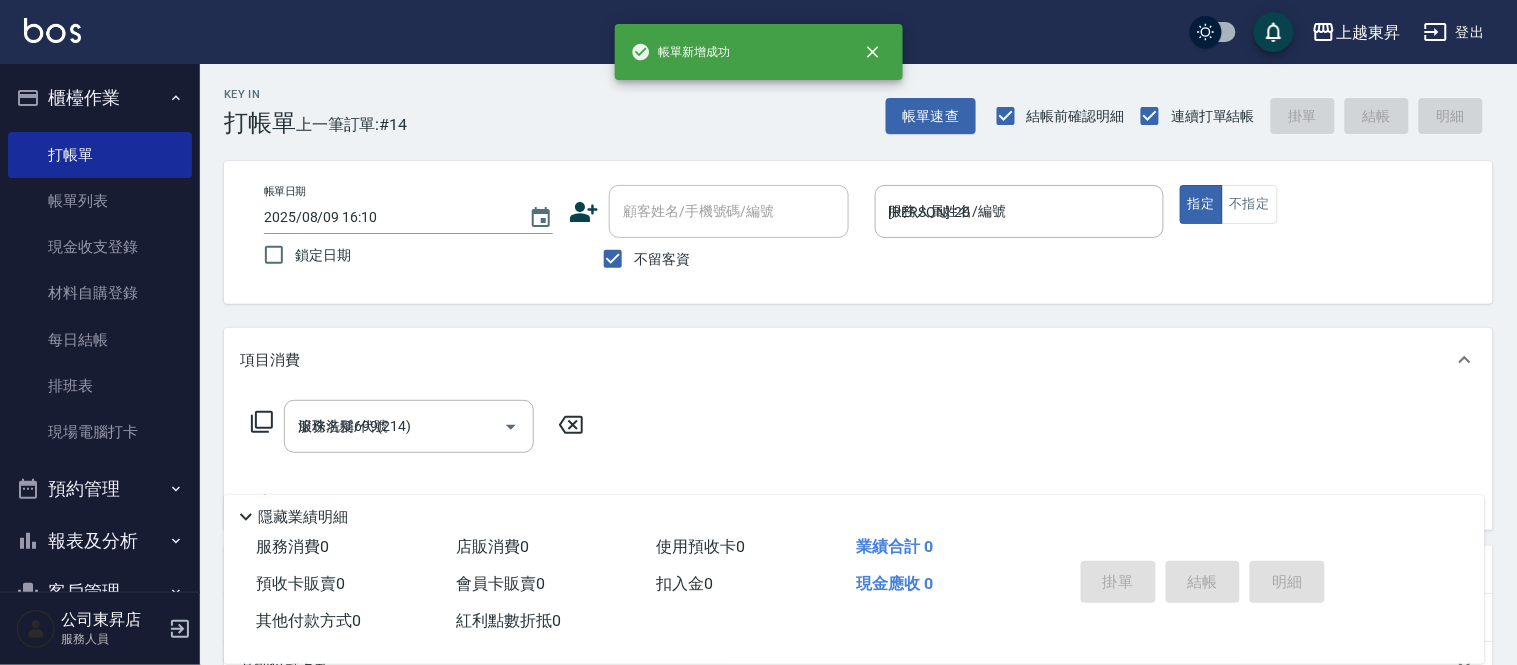 type on "2025/08/09 16:25" 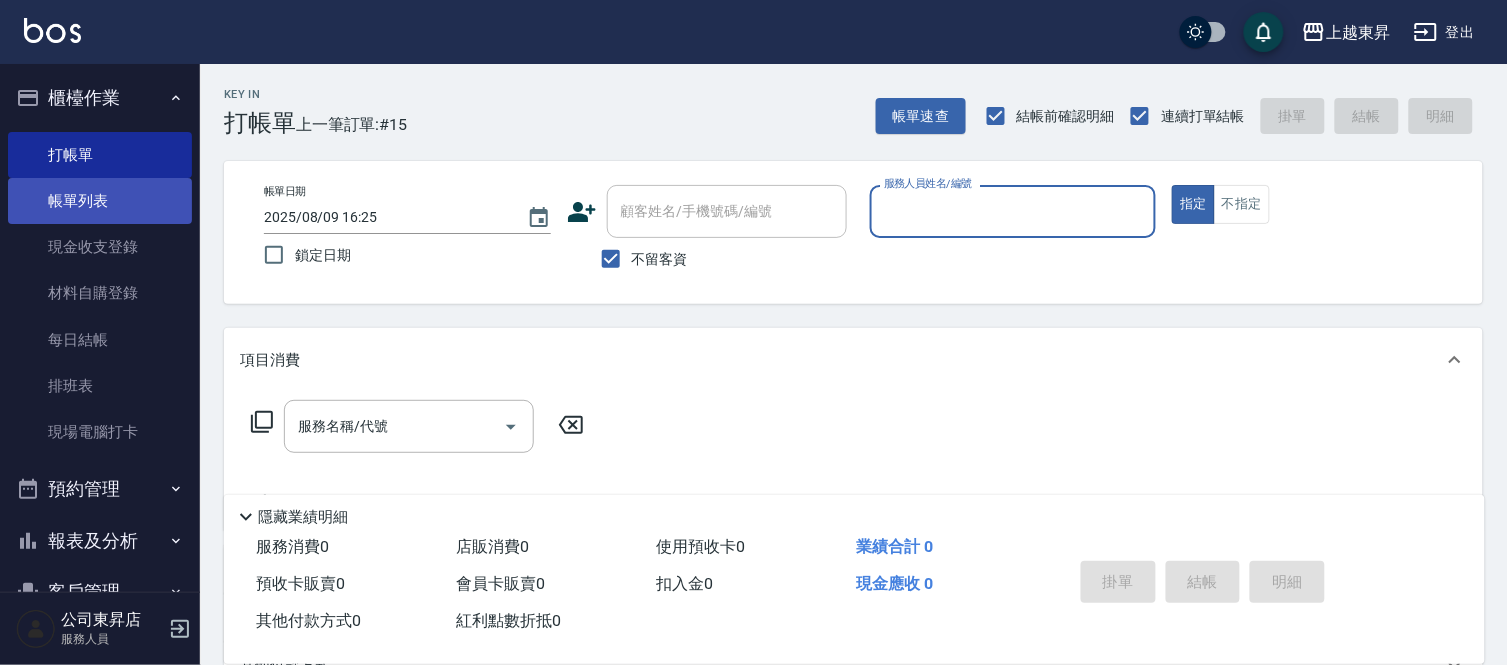 click on "帳單列表" at bounding box center [100, 201] 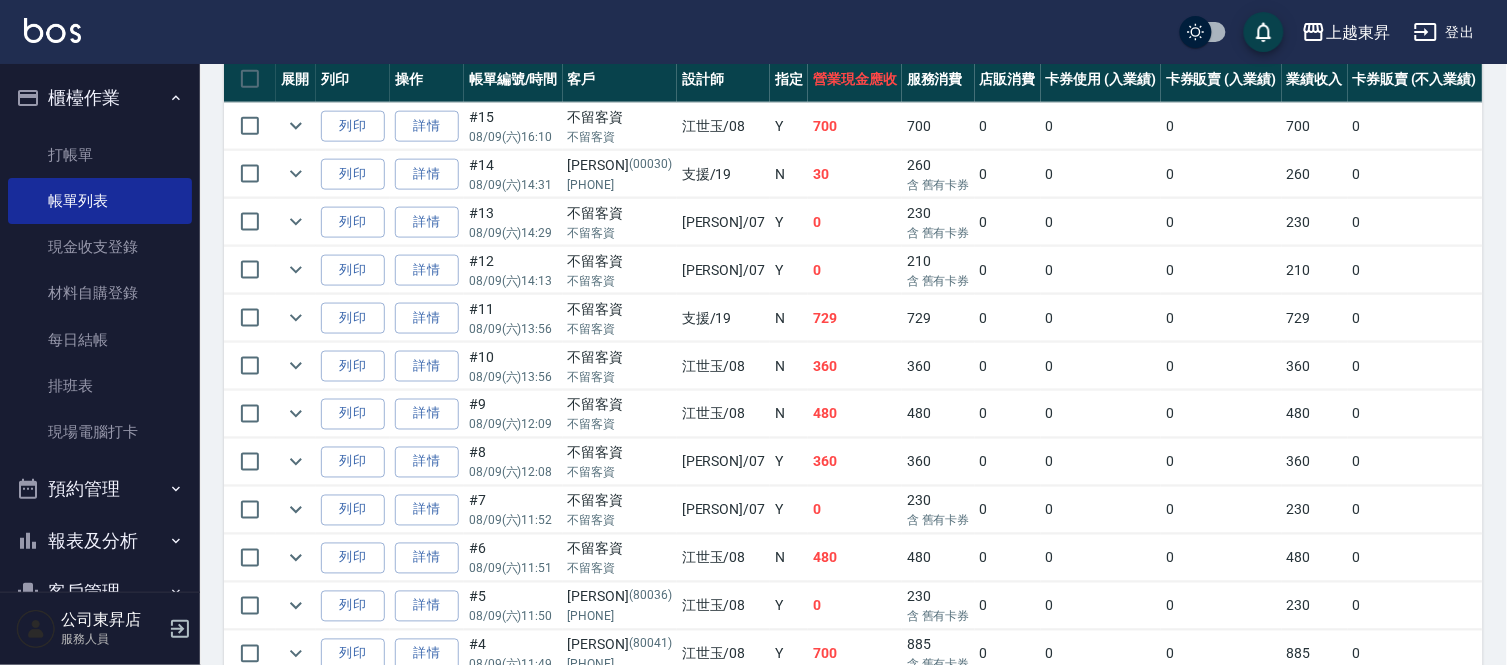 scroll, scrollTop: 555, scrollLeft: 0, axis: vertical 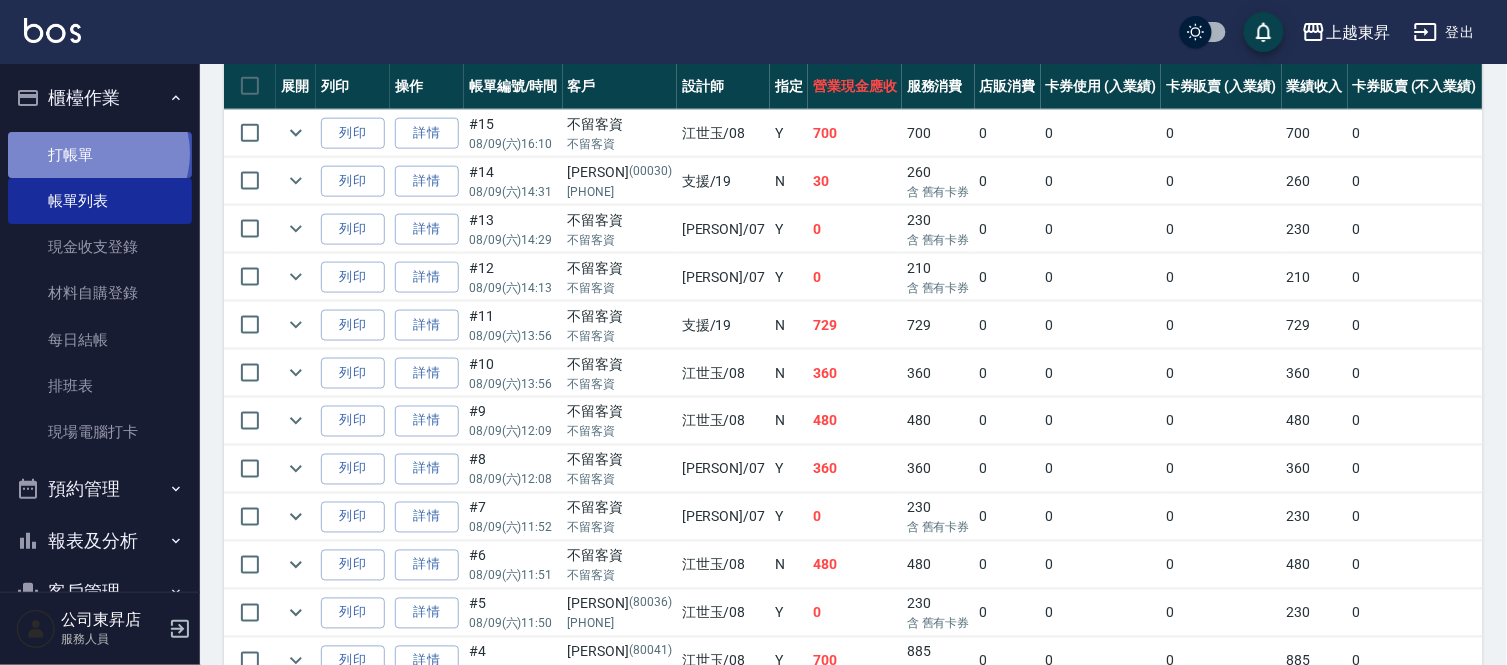 click on "打帳單" at bounding box center (100, 155) 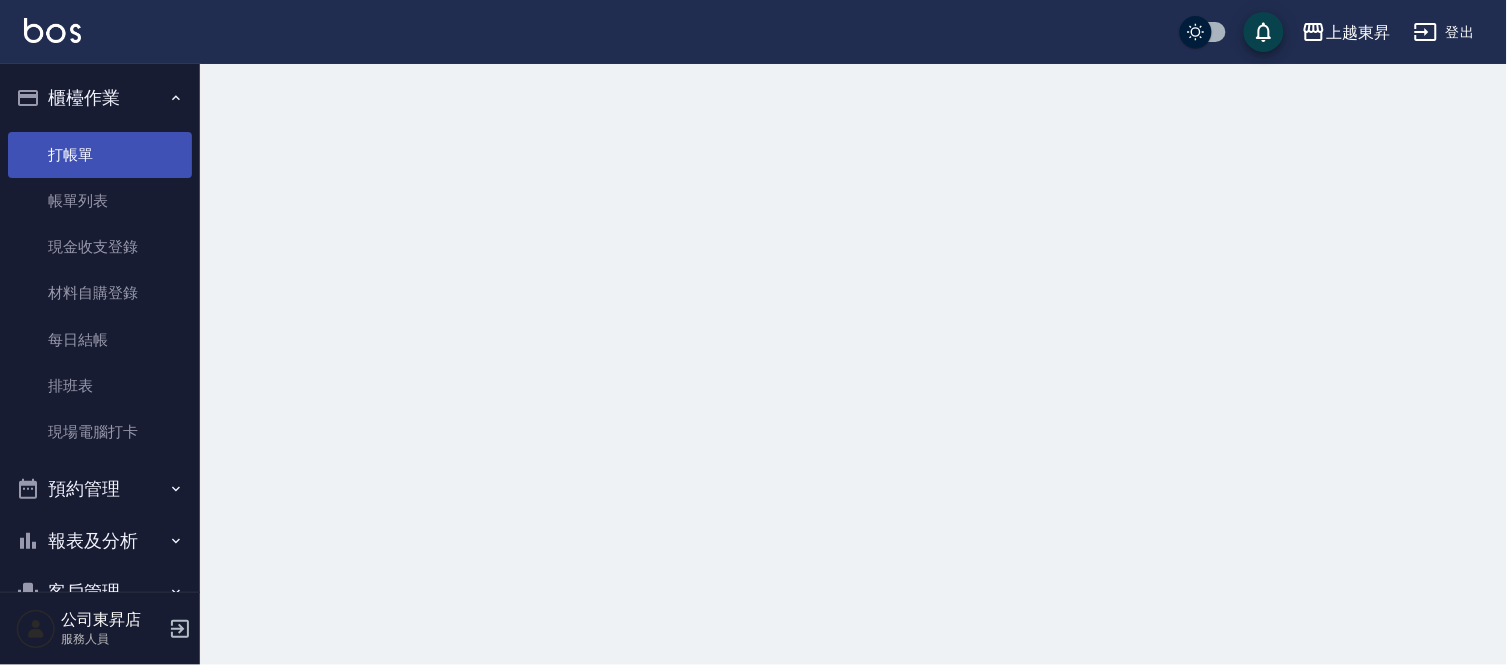 scroll, scrollTop: 0, scrollLeft: 0, axis: both 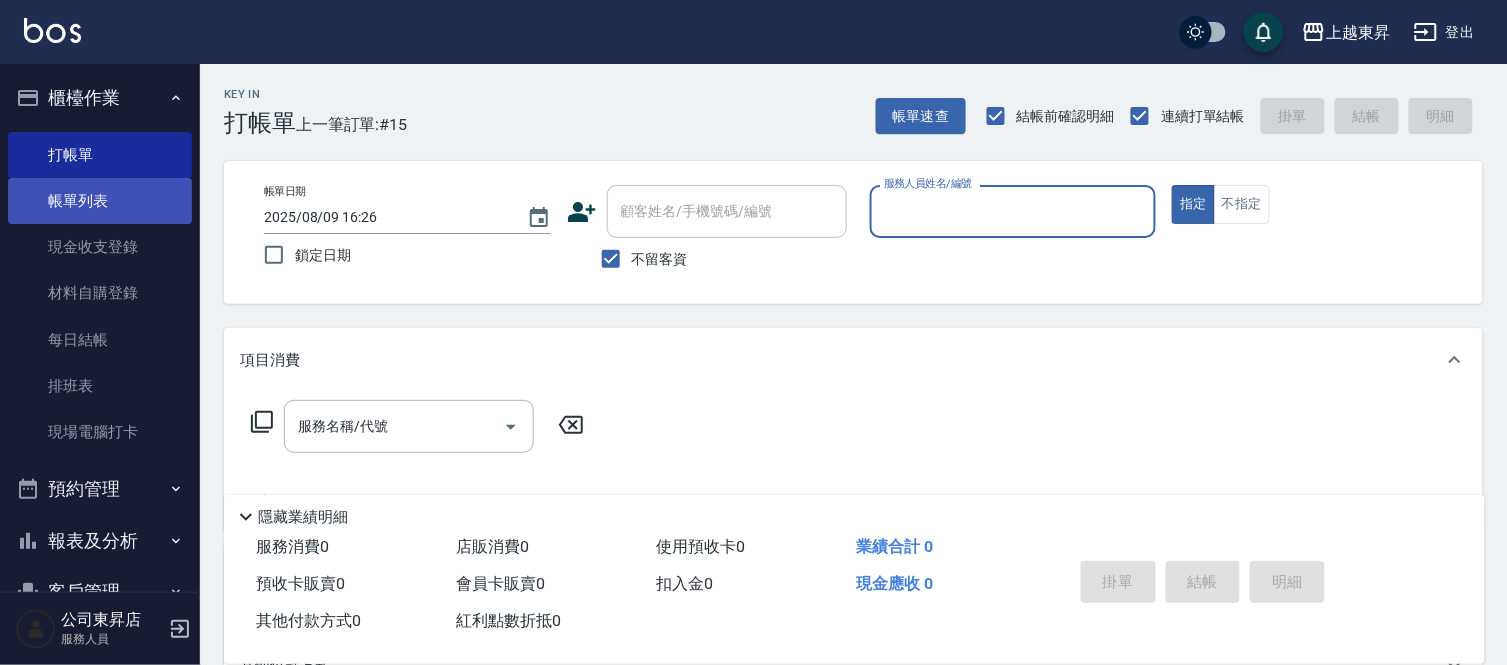 click on "帳單列表" at bounding box center [100, 201] 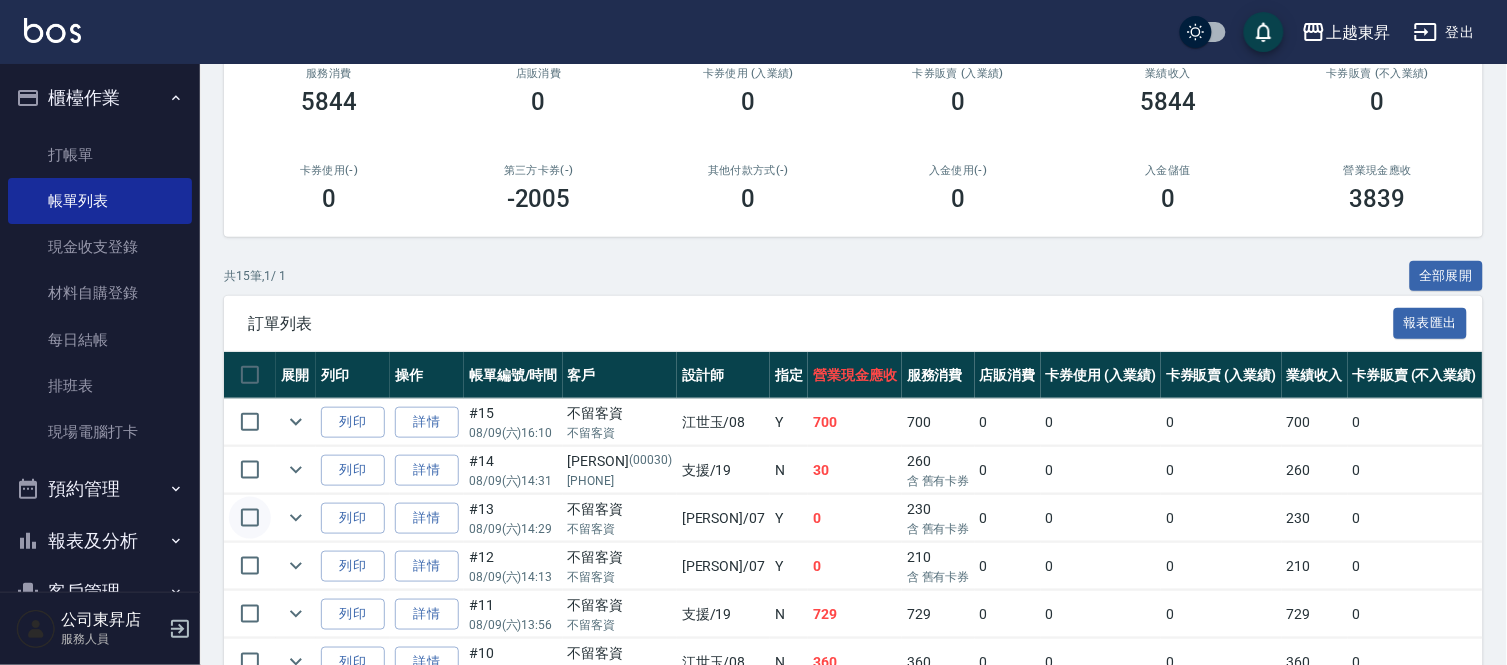 scroll, scrollTop: 111, scrollLeft: 0, axis: vertical 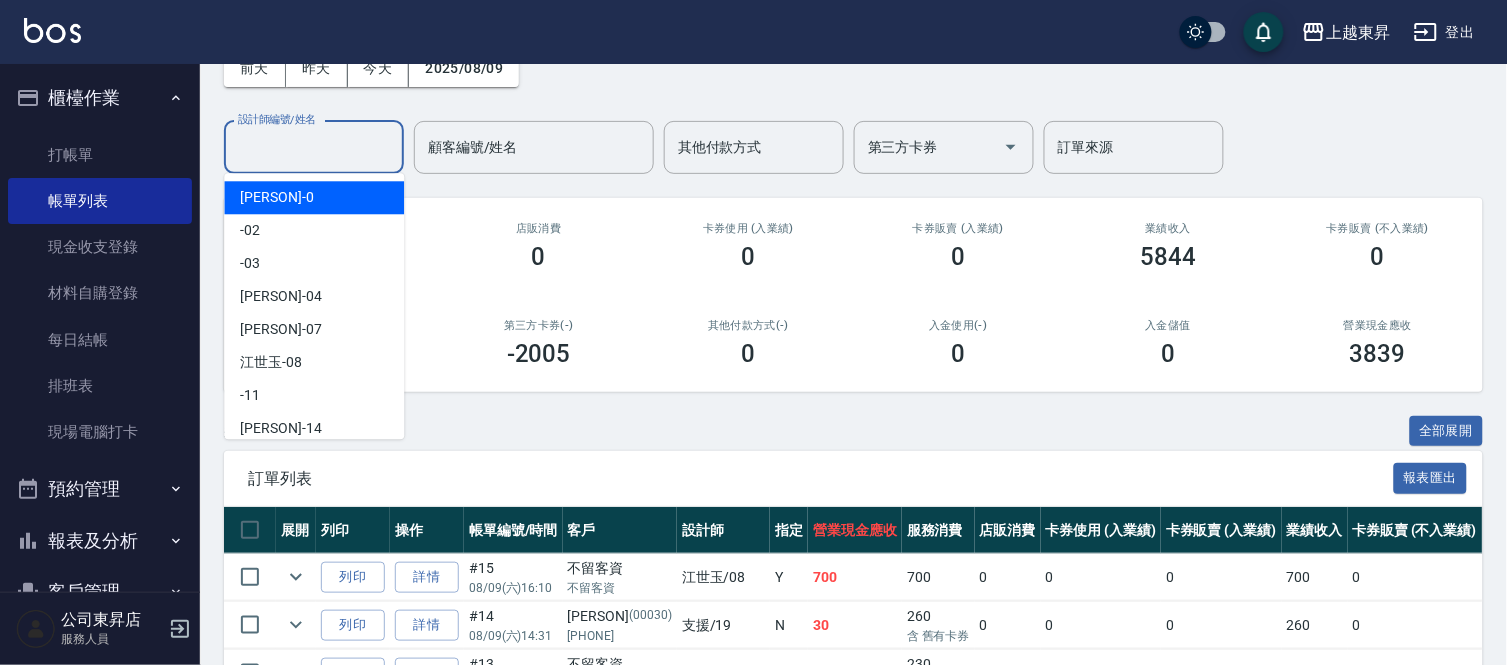 click on "設計師編號/姓名" at bounding box center [314, 147] 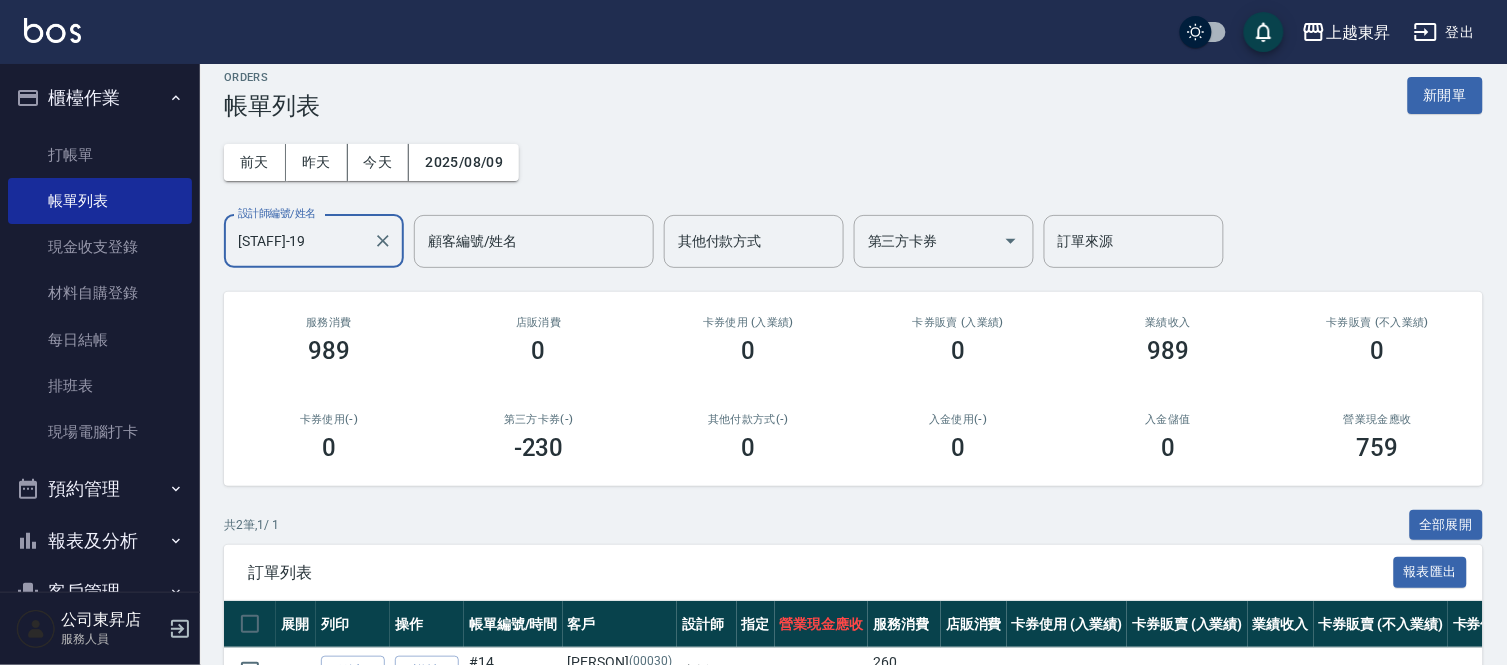 scroll, scrollTop: 0, scrollLeft: 0, axis: both 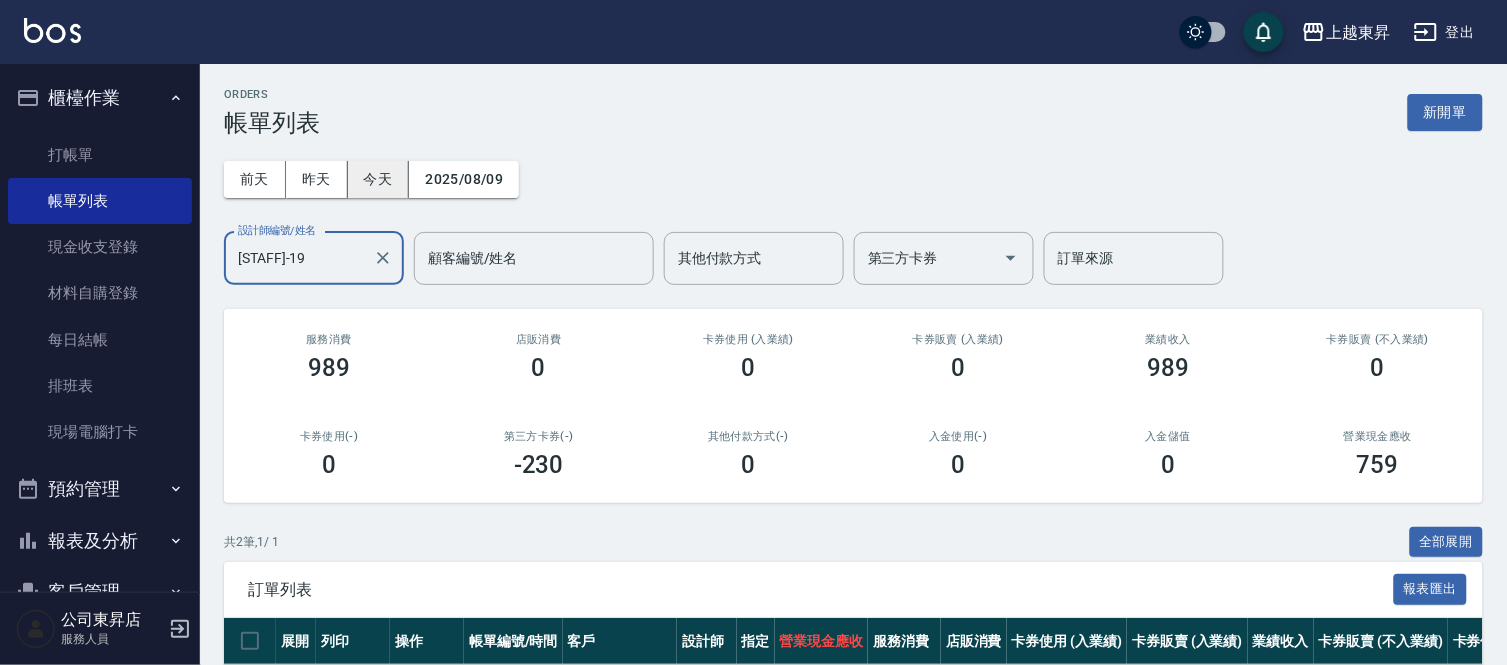 type on "[STAFF]-19" 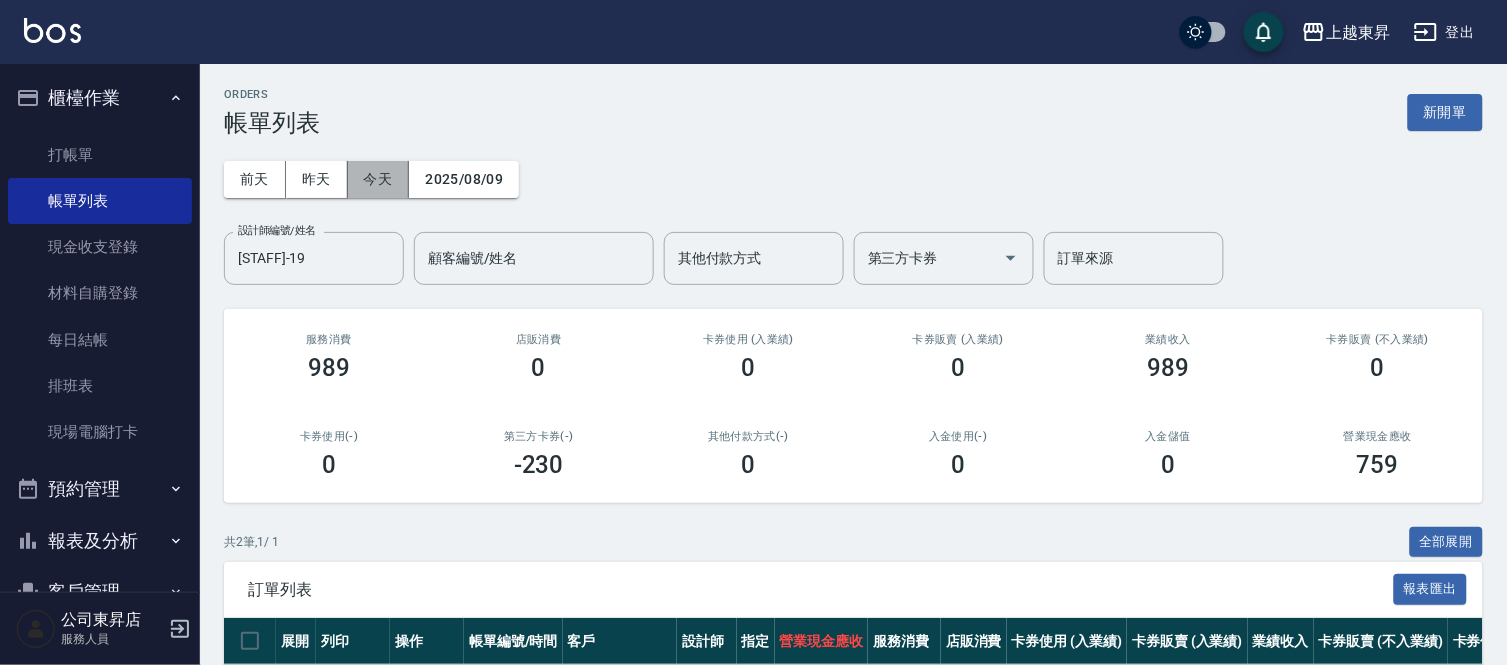 click on "今天" at bounding box center [379, 179] 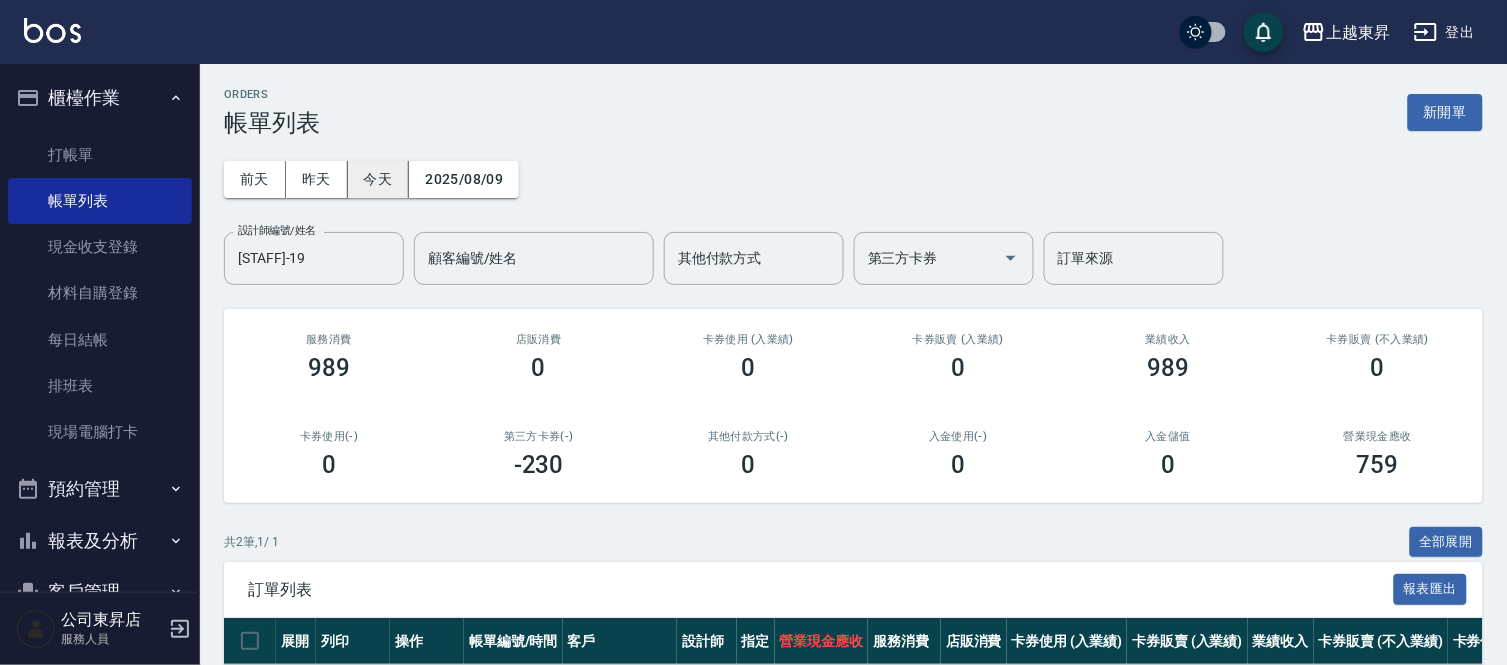 click on "今天" at bounding box center [379, 179] 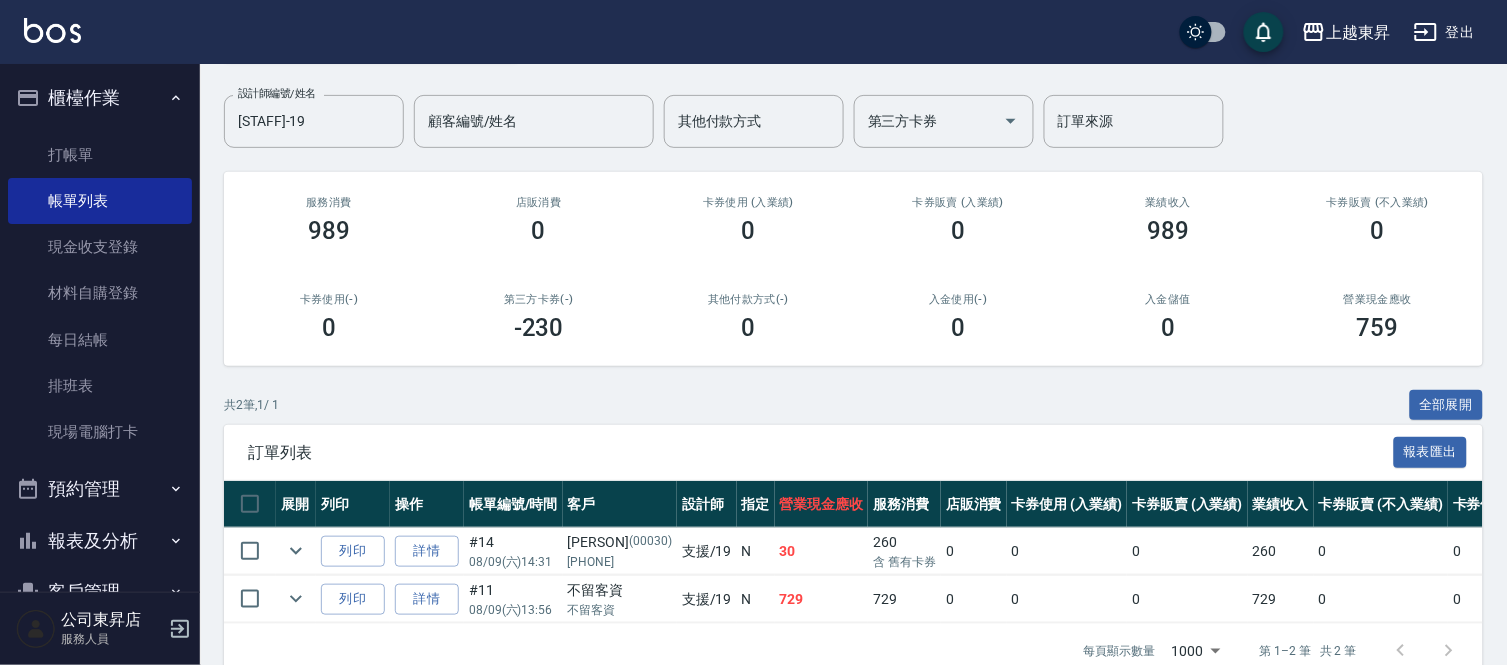 scroll, scrollTop: 191, scrollLeft: 0, axis: vertical 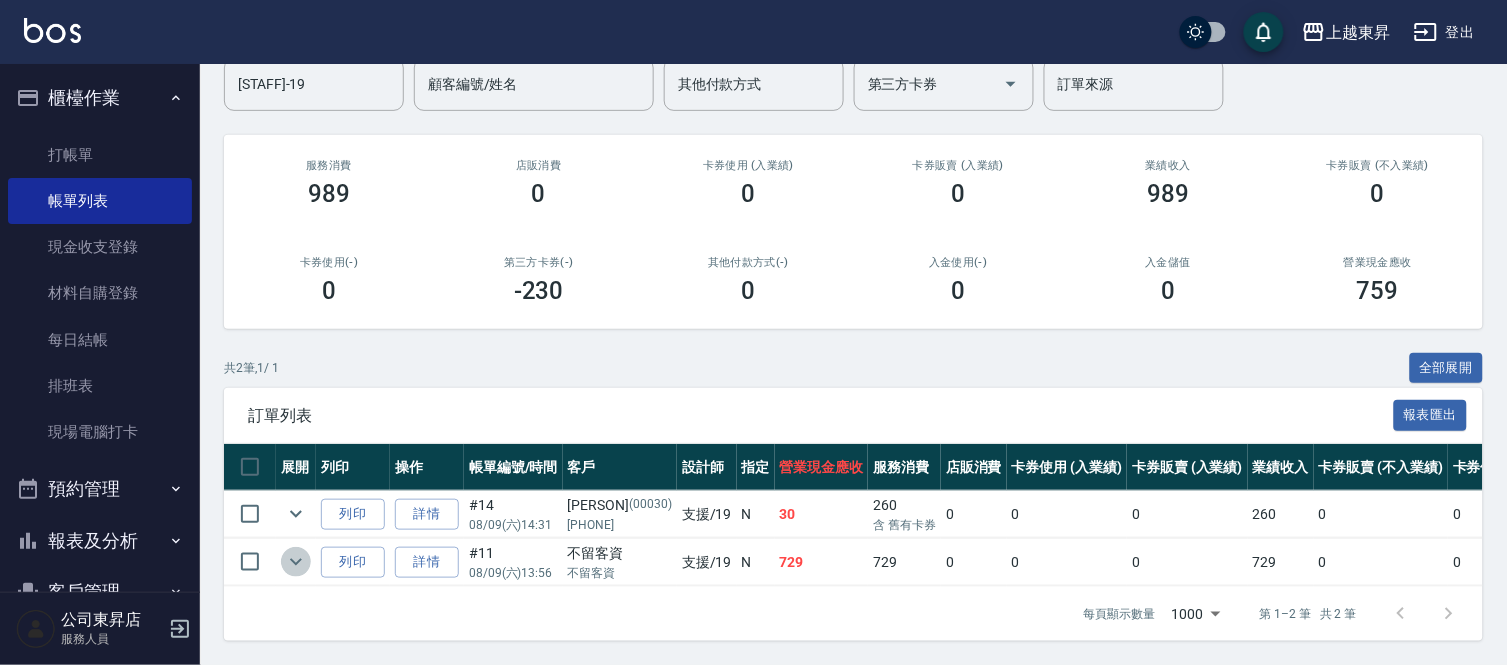 click 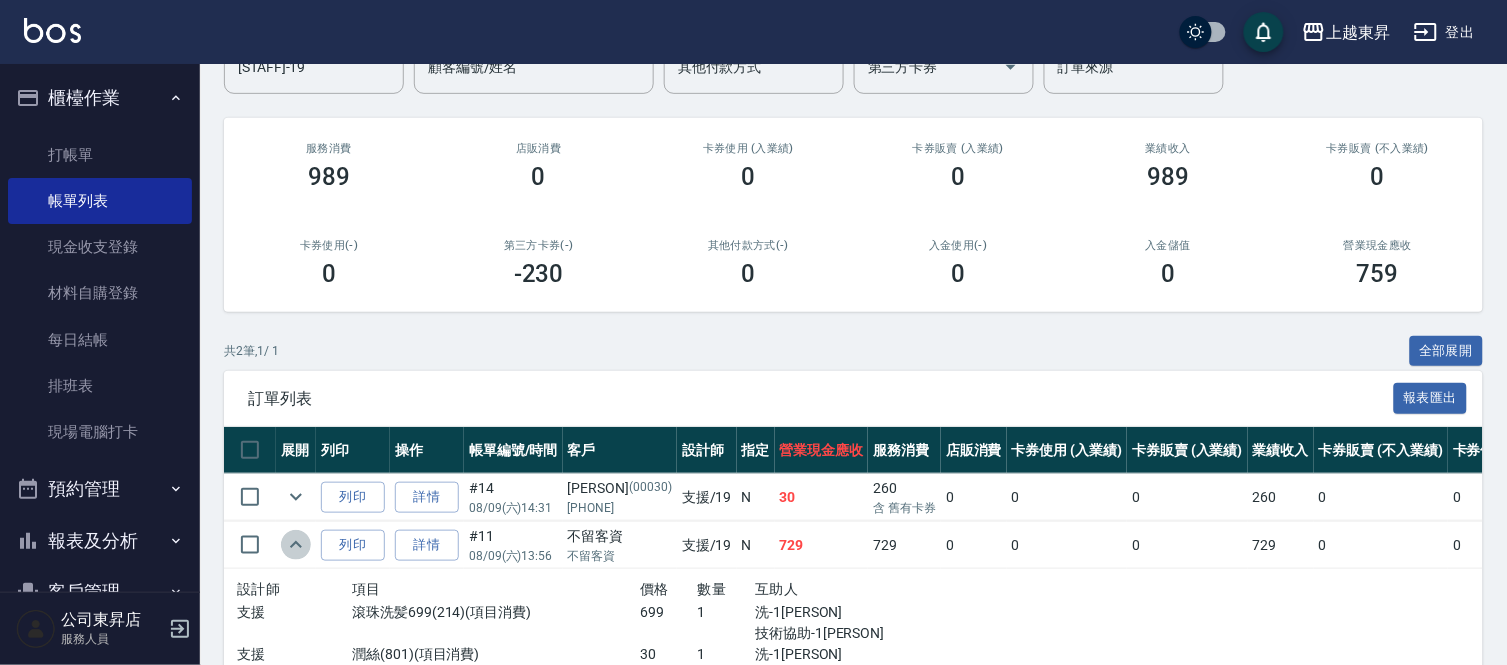 click 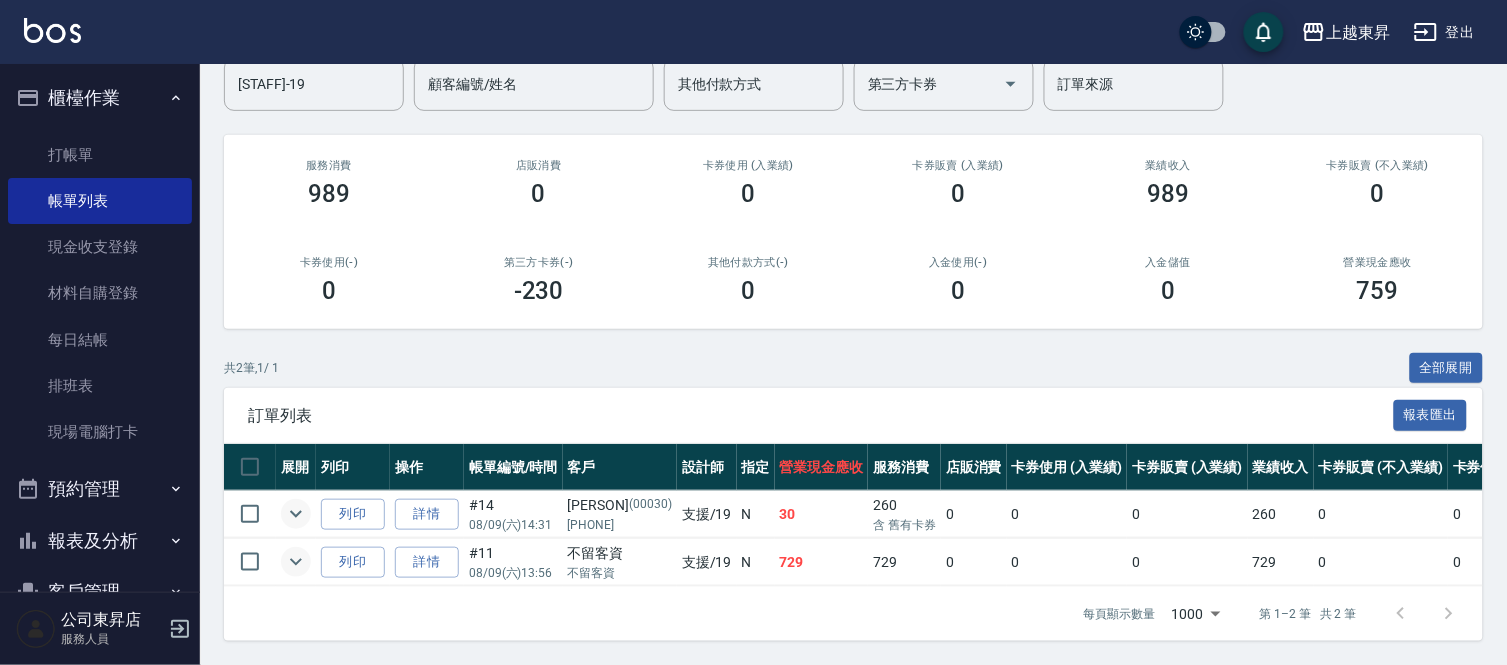 click 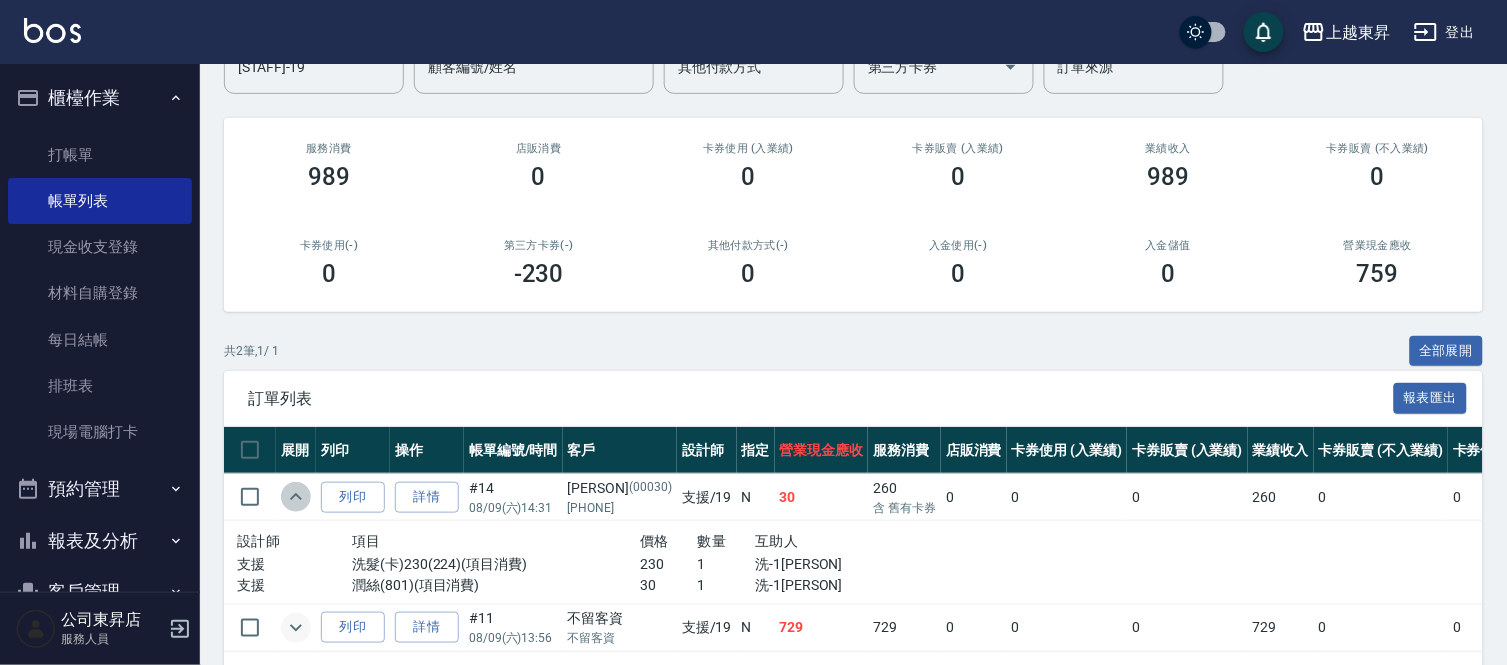 click 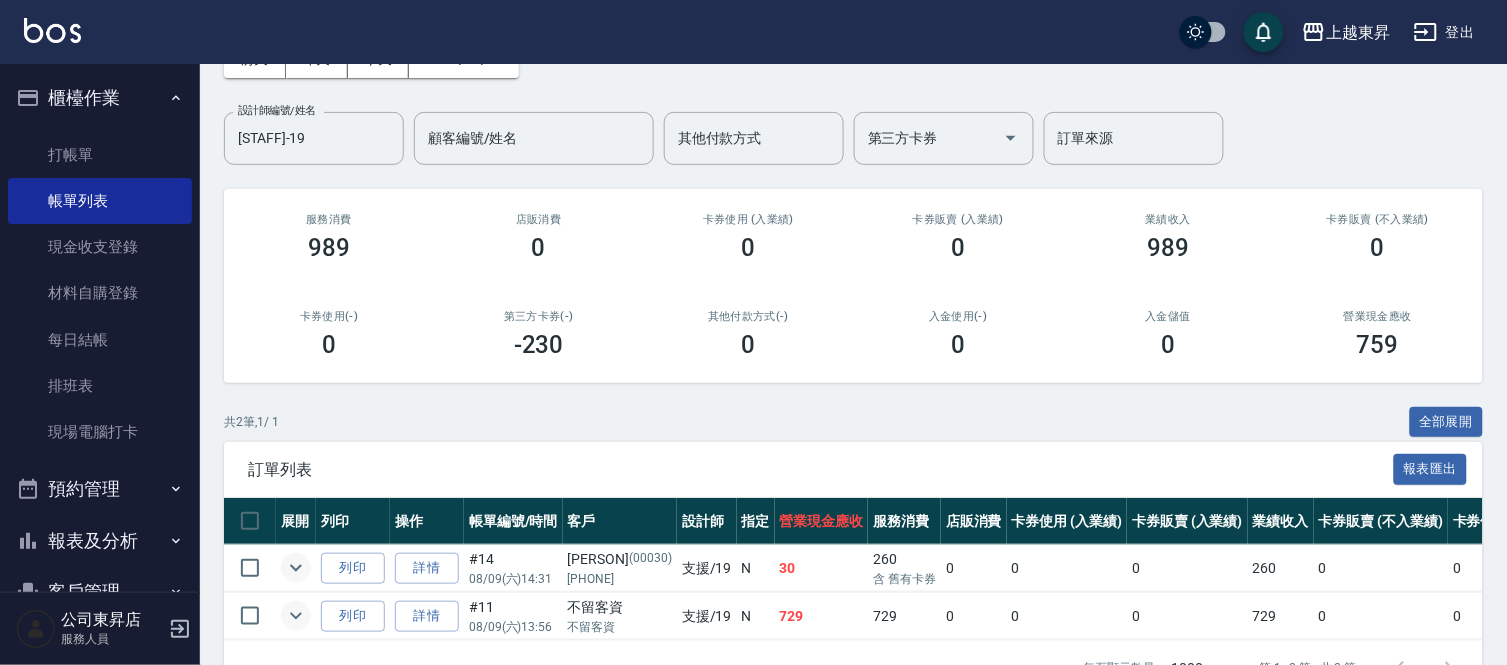 scroll, scrollTop: 191, scrollLeft: 0, axis: vertical 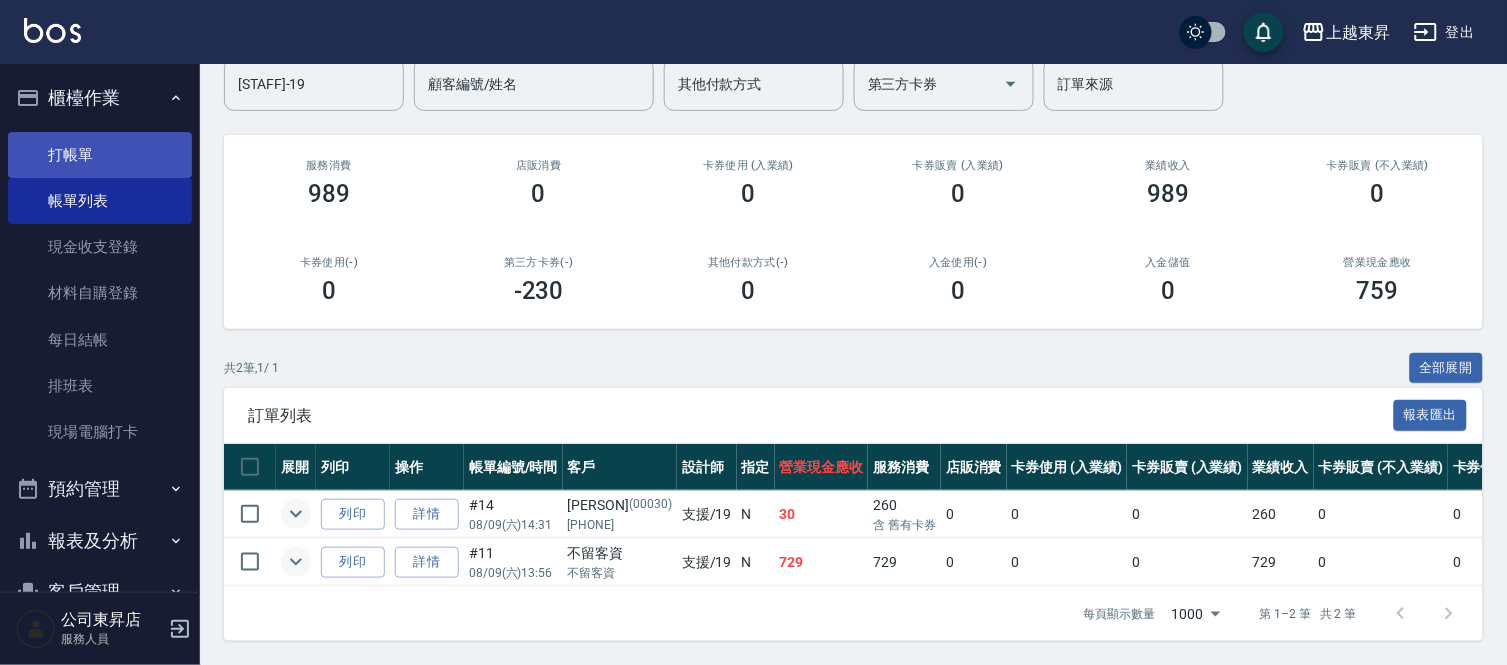 click on "打帳單" at bounding box center (100, 155) 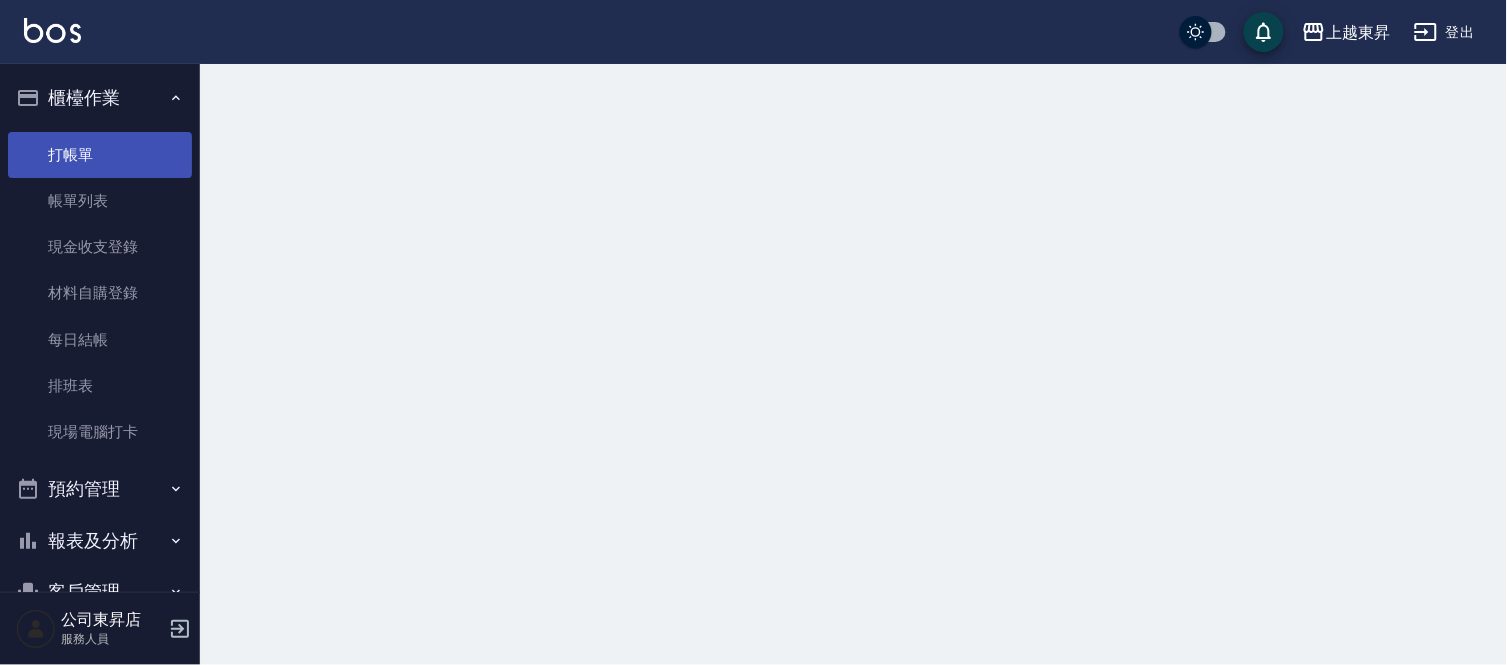 scroll, scrollTop: 0, scrollLeft: 0, axis: both 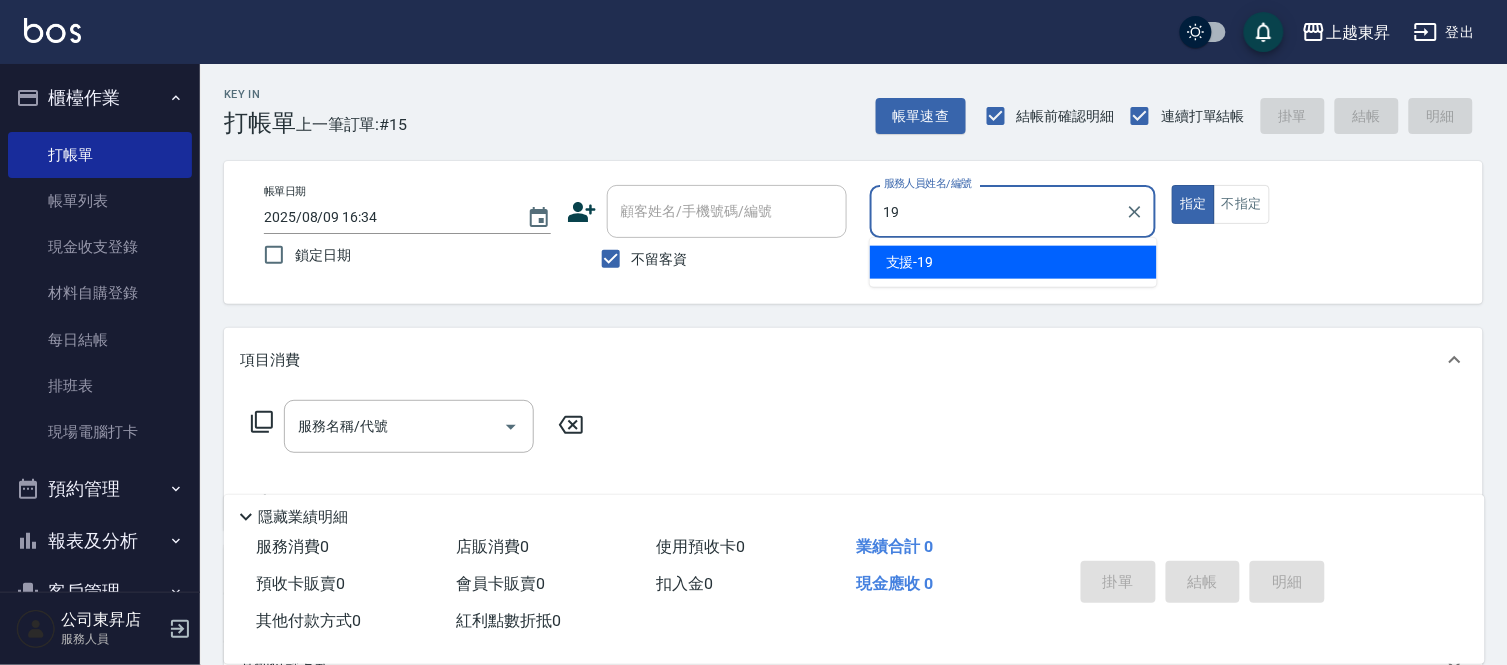 type on "[STAFF]-19" 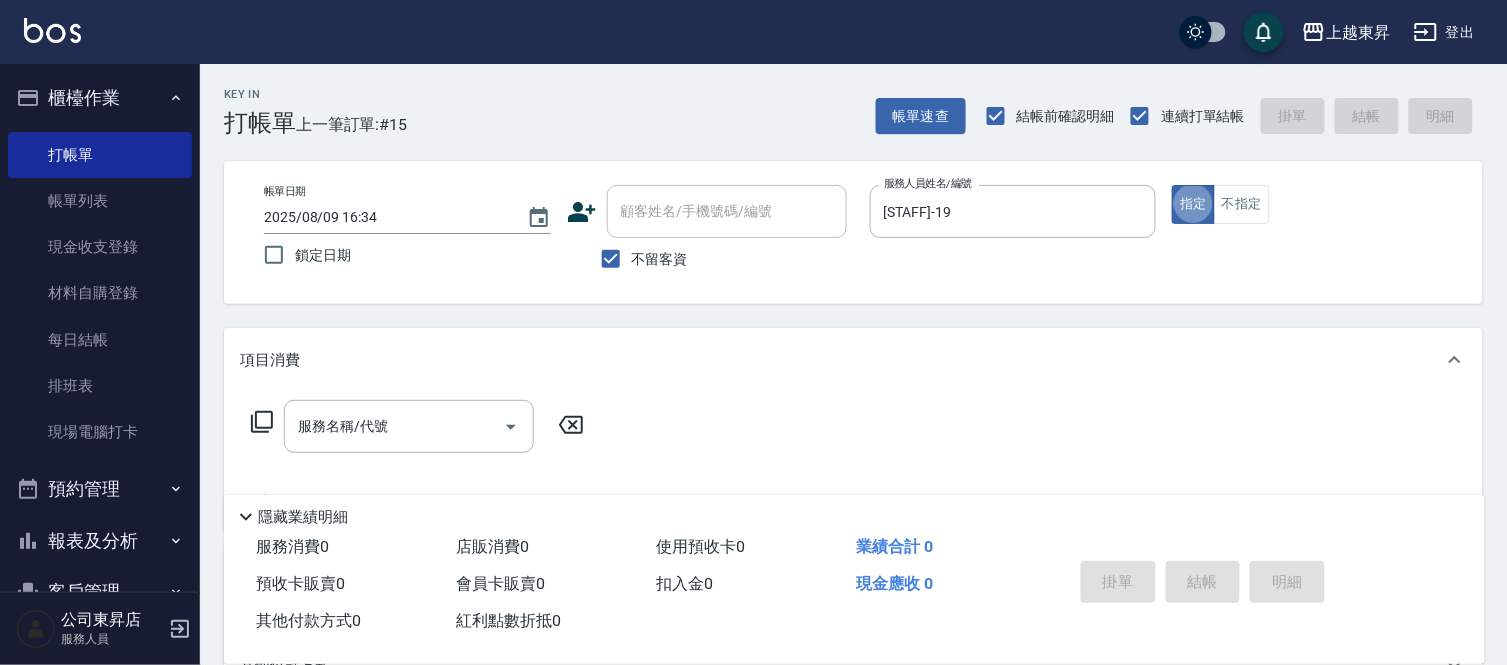 type on "true" 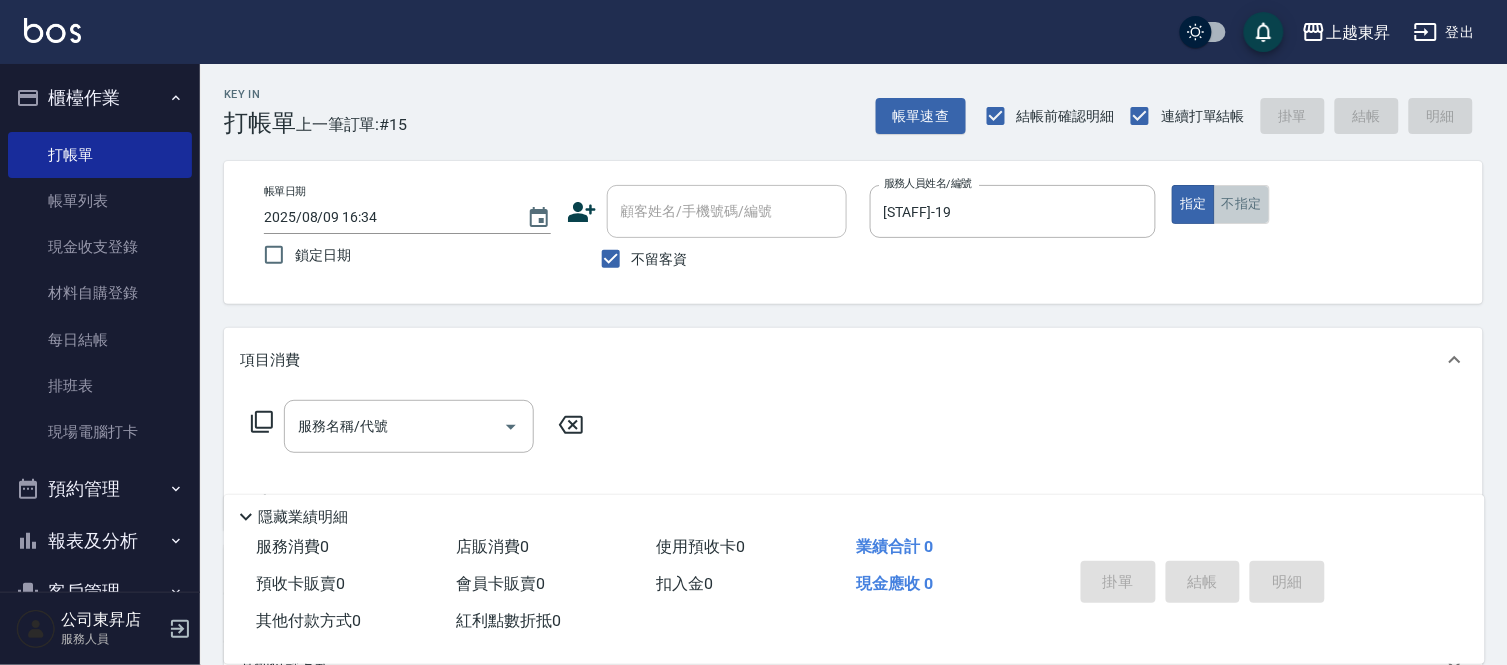 click on "不指定" at bounding box center (1242, 204) 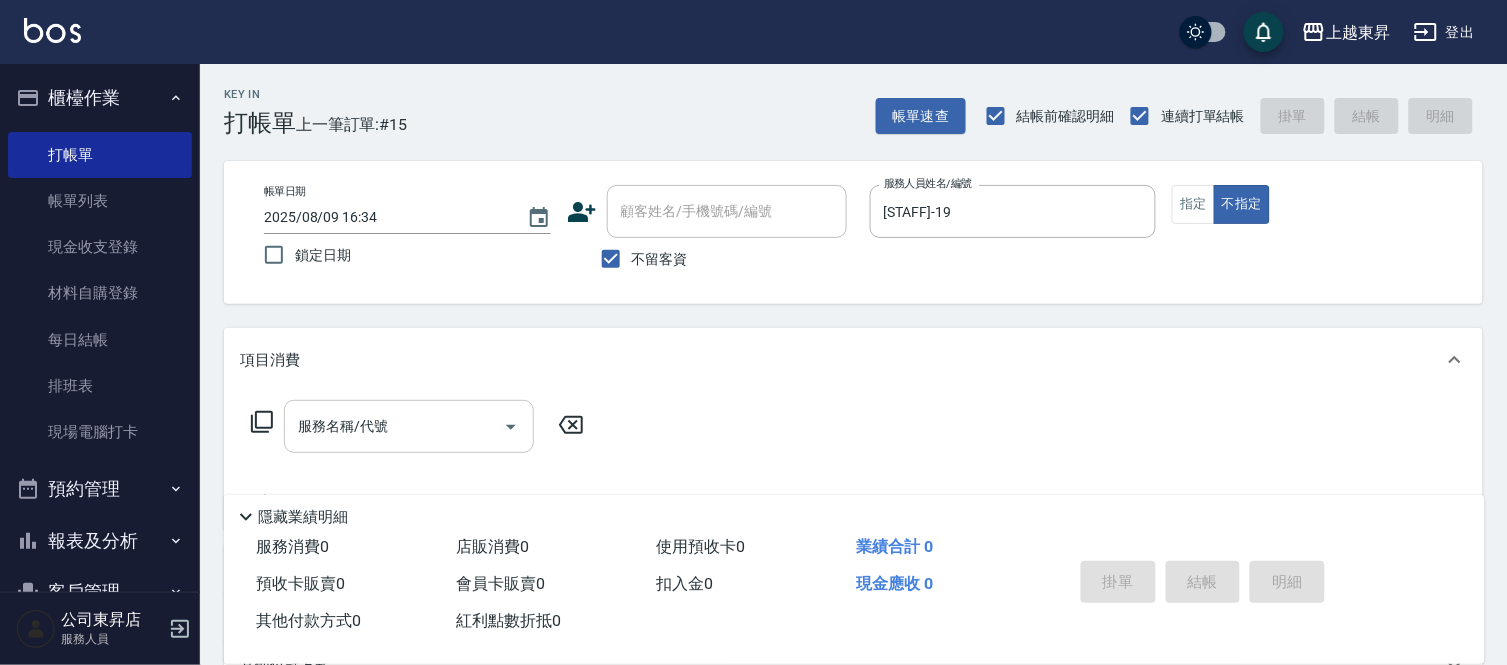 click on "服務名稱/代號" at bounding box center [409, 426] 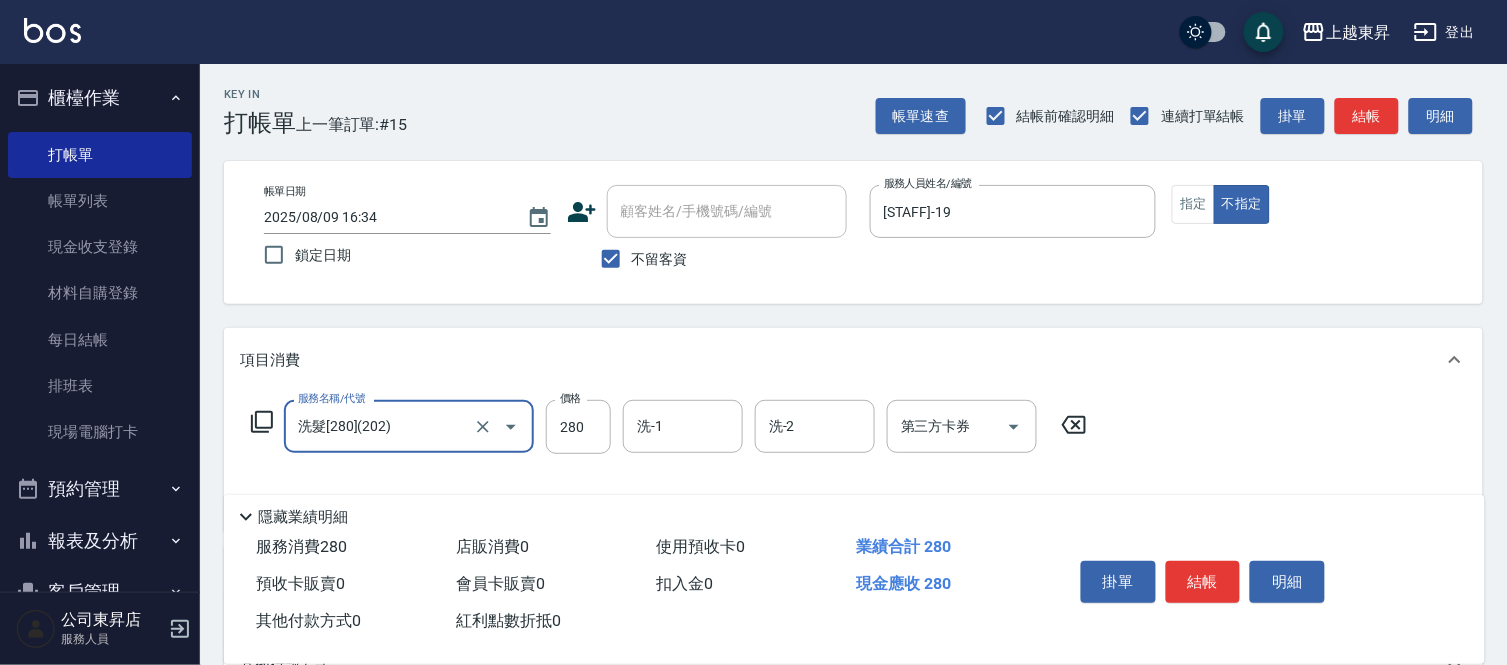 type on "洗髮[280](202)" 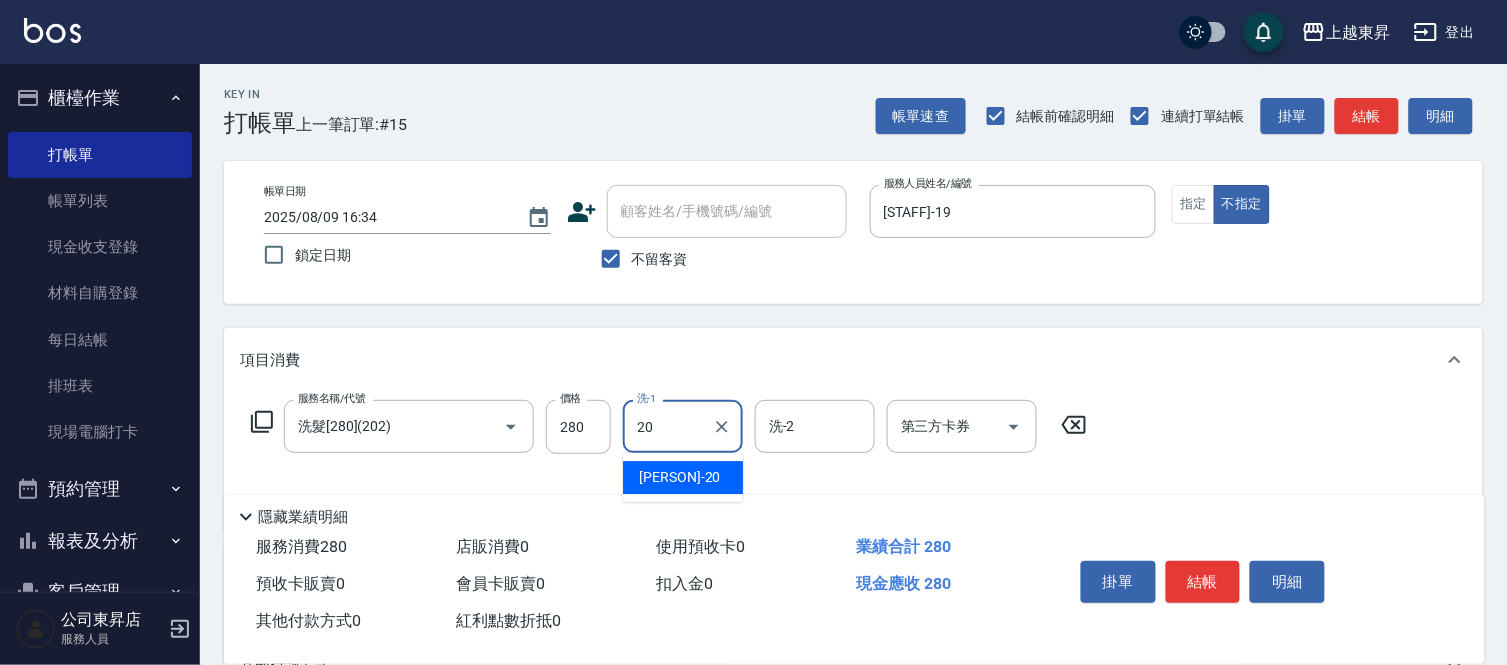 type on "[PERSON]-20" 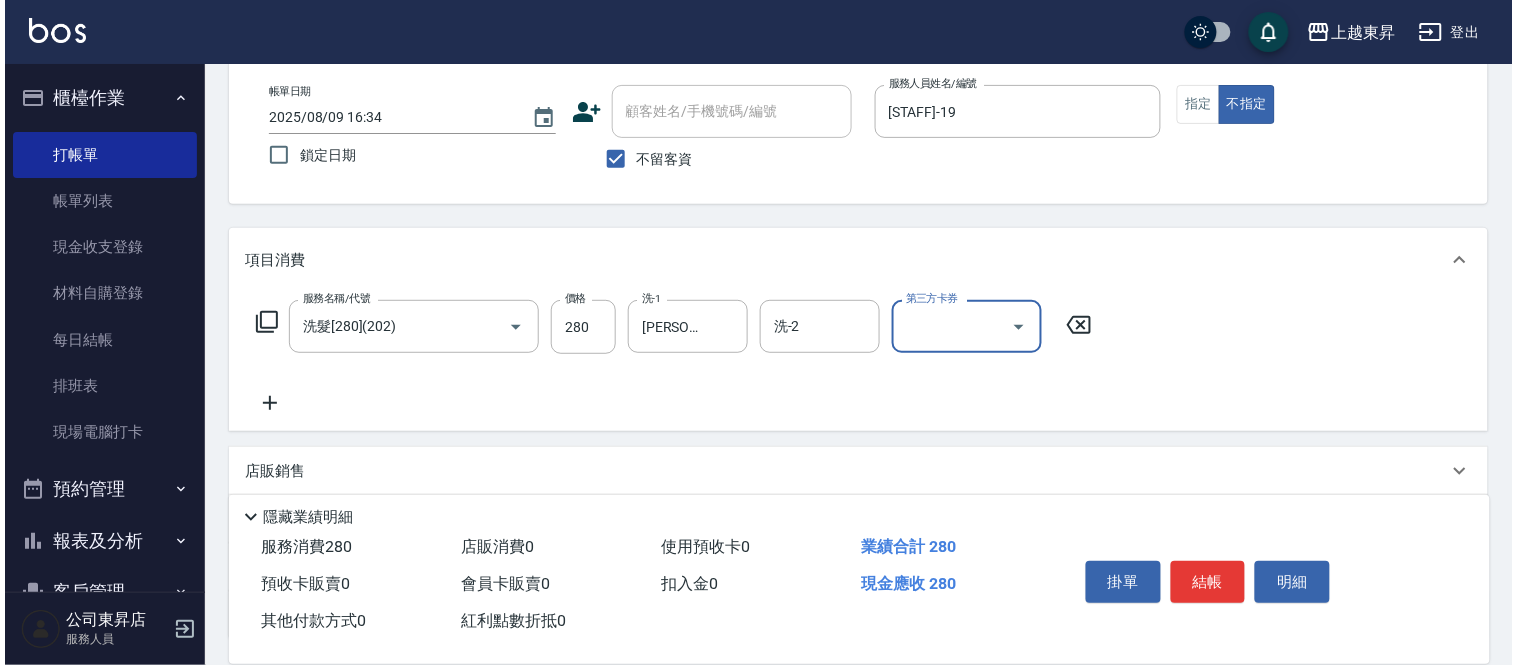 scroll, scrollTop: 263, scrollLeft: 0, axis: vertical 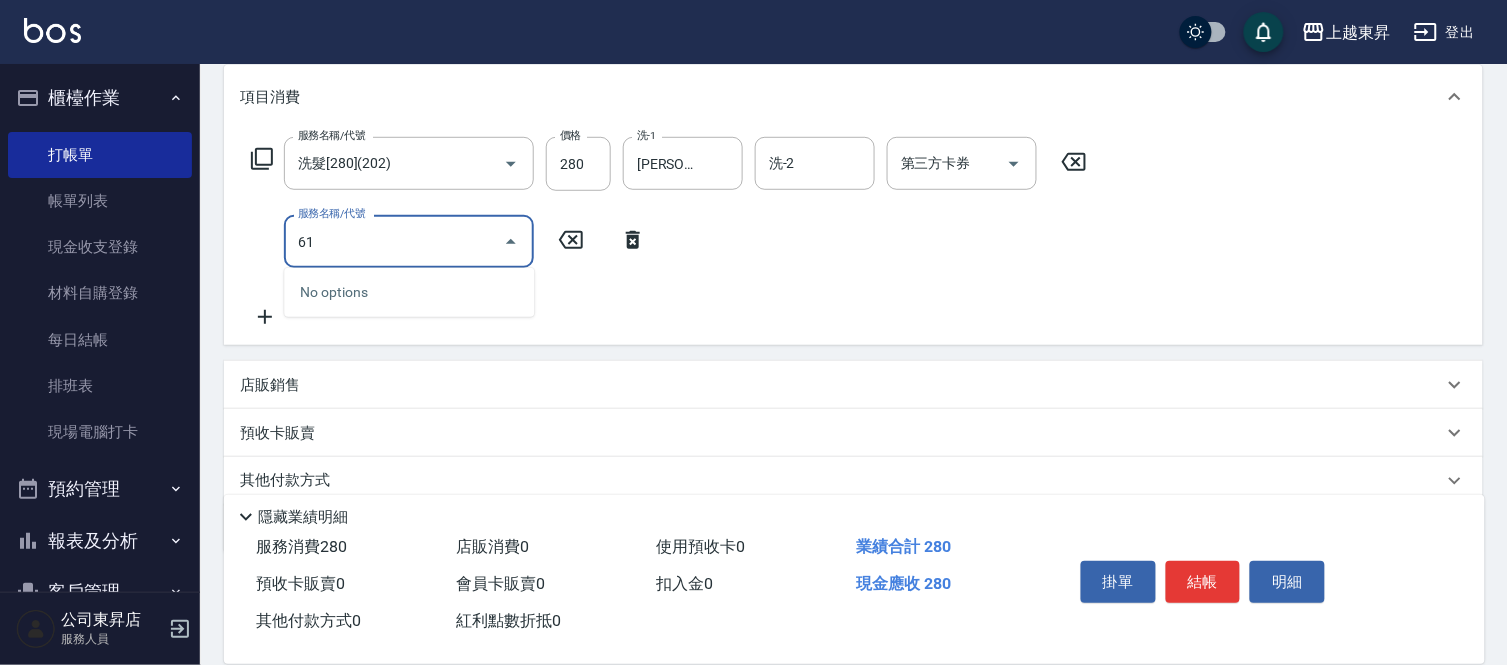 type on "6" 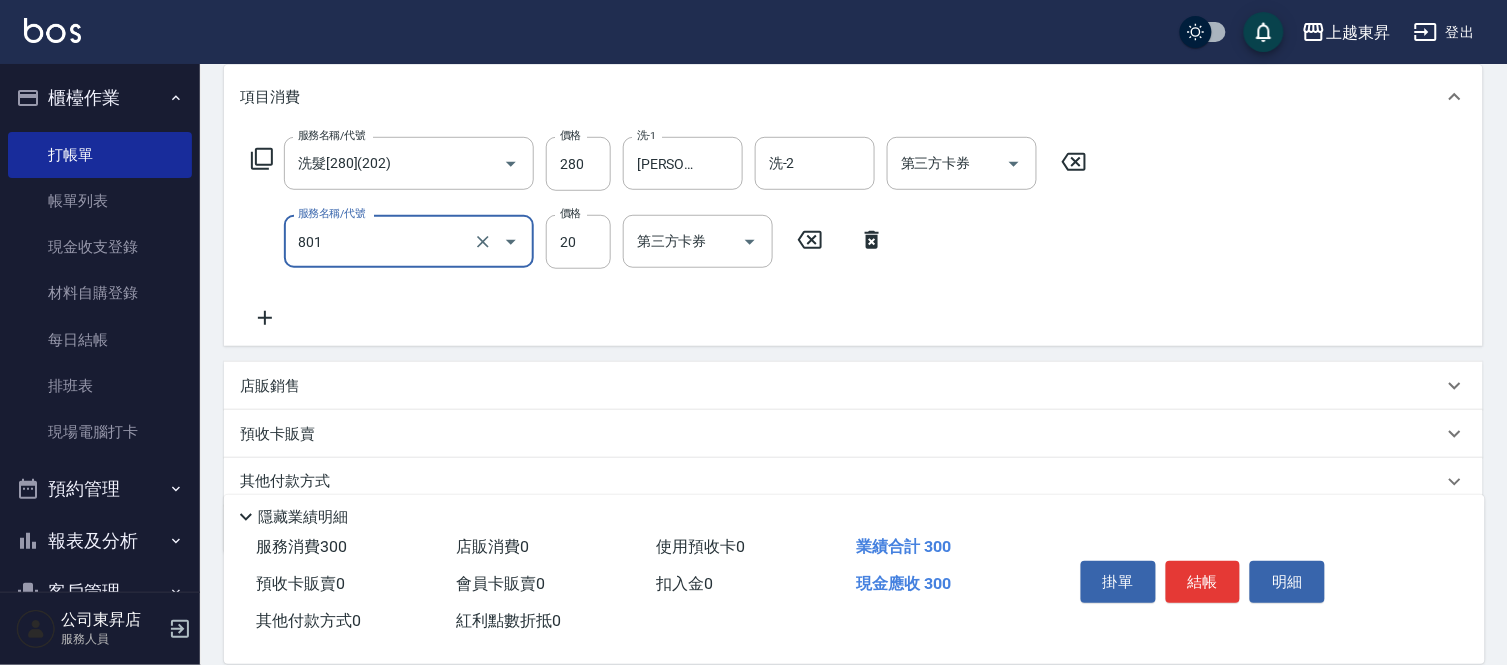 type on "潤絲(801)" 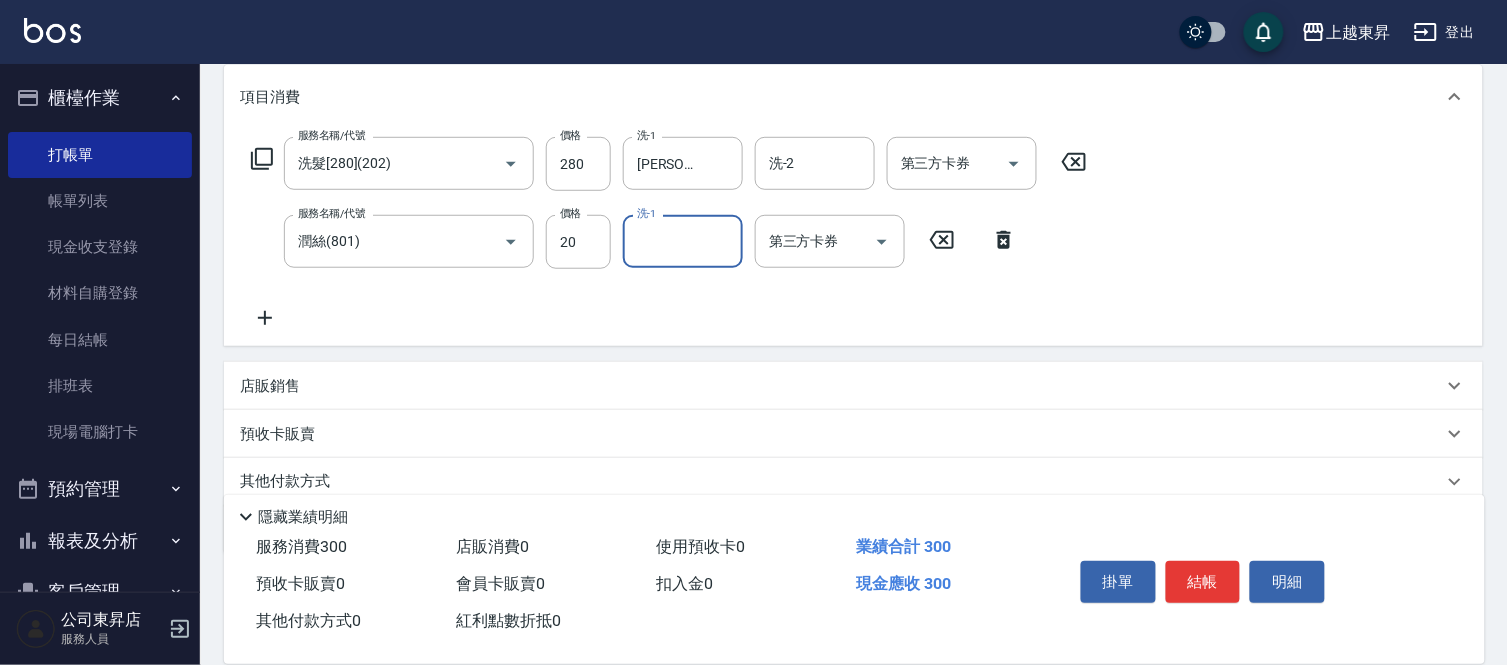 click on "服務名稱/代號 洗髮[280](202) 服務名稱/代號 價格 280 價格 洗-1 [PERSON]-20 洗-1 洗-2 洗-2 第三方卡券 第三方卡券 服務名稱/代號 潤絲(801) 服務名稱/代號 價格 20 價格 洗-1 洗-1 第三方卡券 第三方卡券" at bounding box center [669, 233] 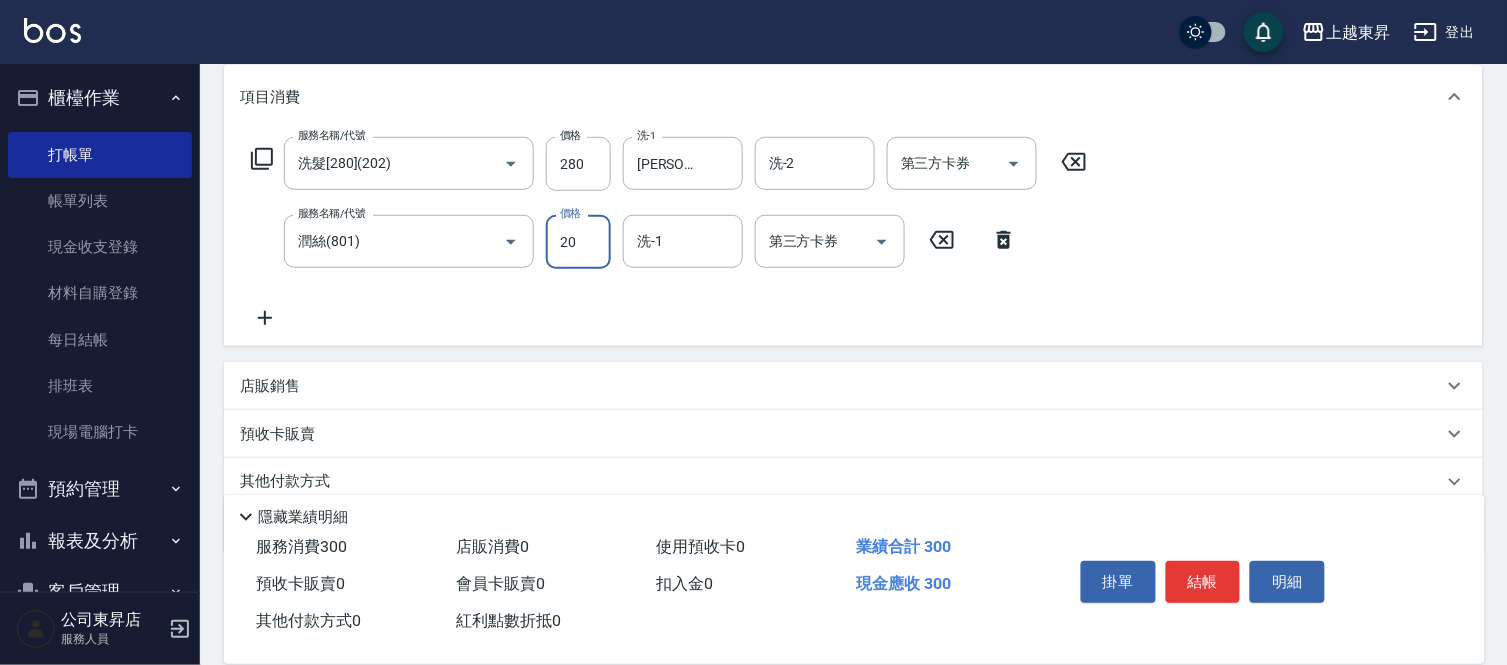 click on "20" at bounding box center (578, 242) 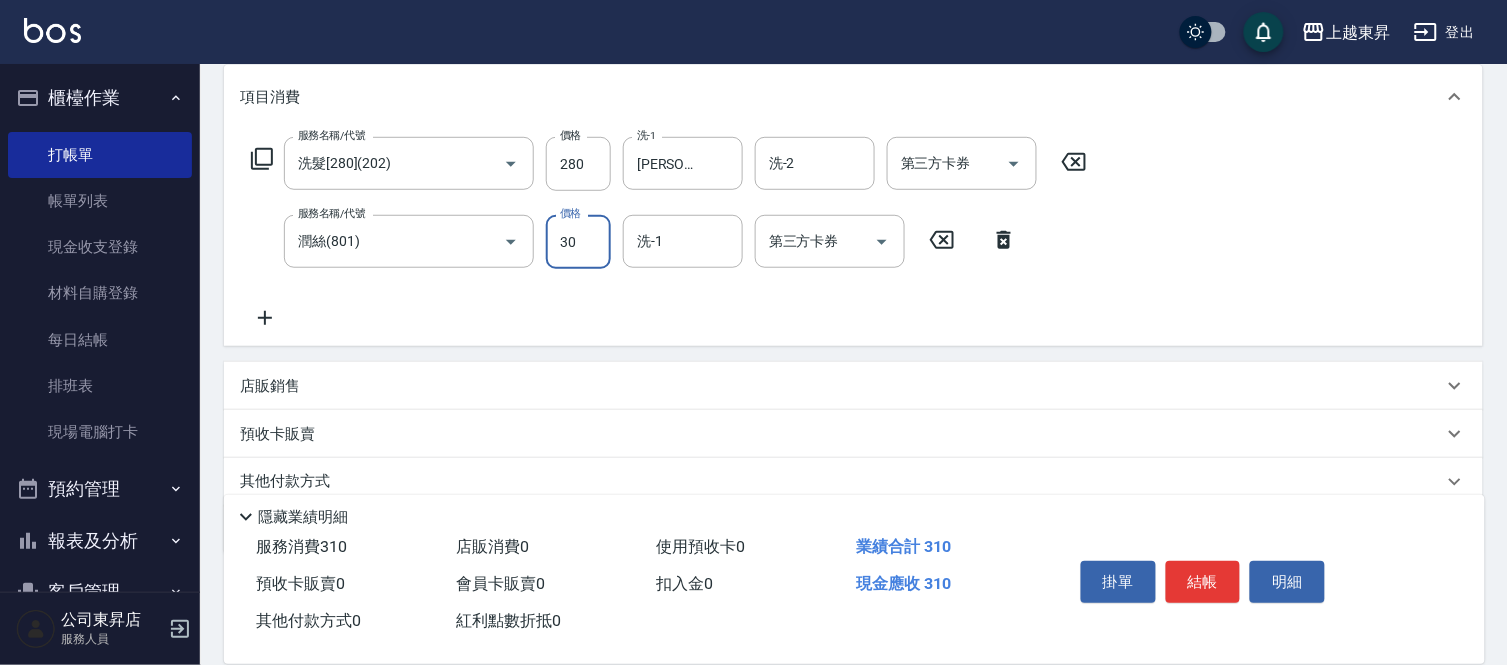 type on "30" 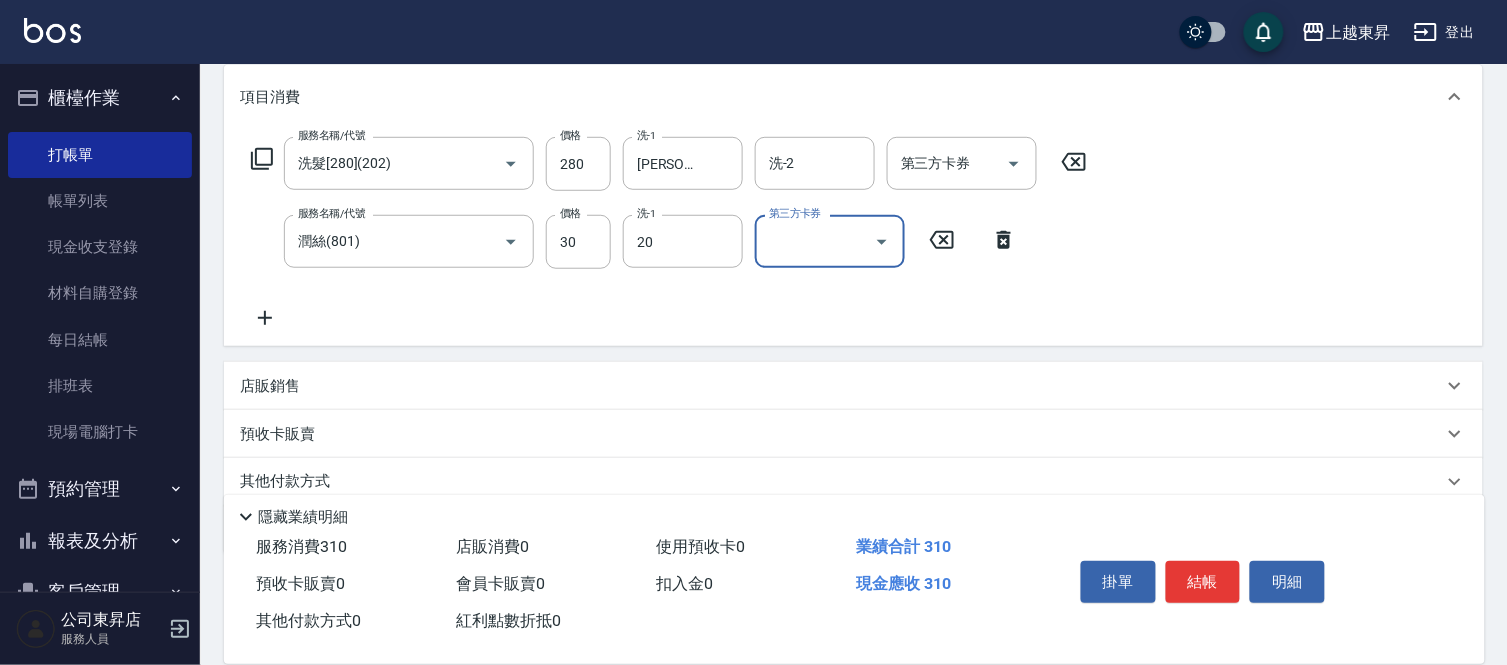 type on "[PERSON]-20" 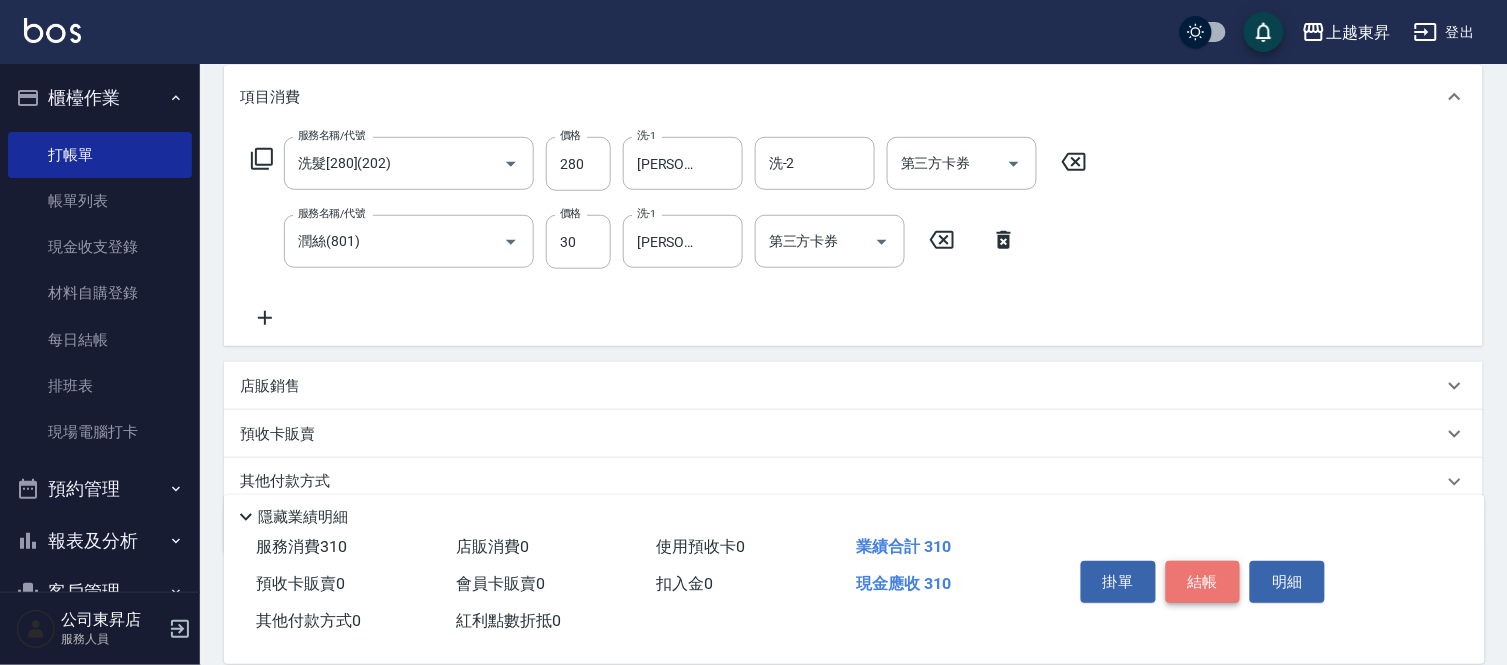 drag, startPoint x: 1194, startPoint y: 567, endPoint x: 1184, endPoint y: 574, distance: 12.206555 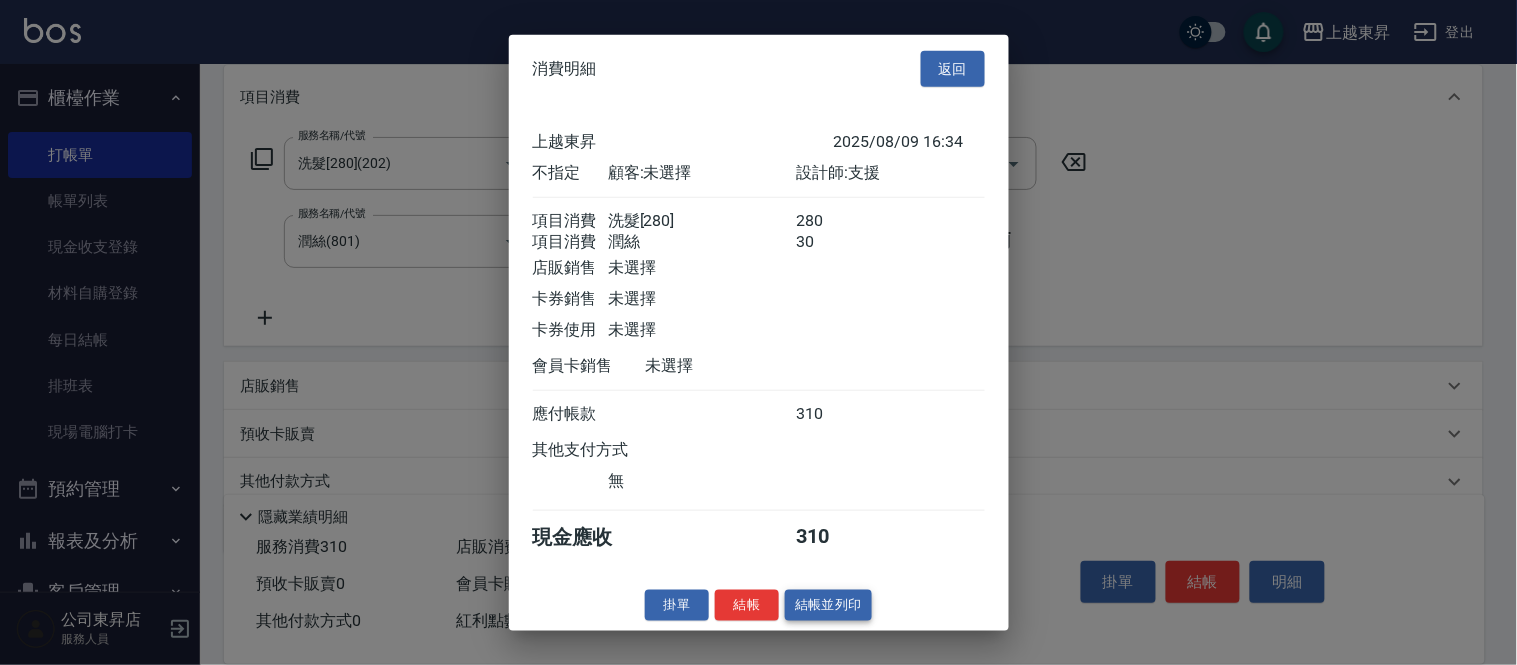 click on "結帳並列印" at bounding box center (828, 605) 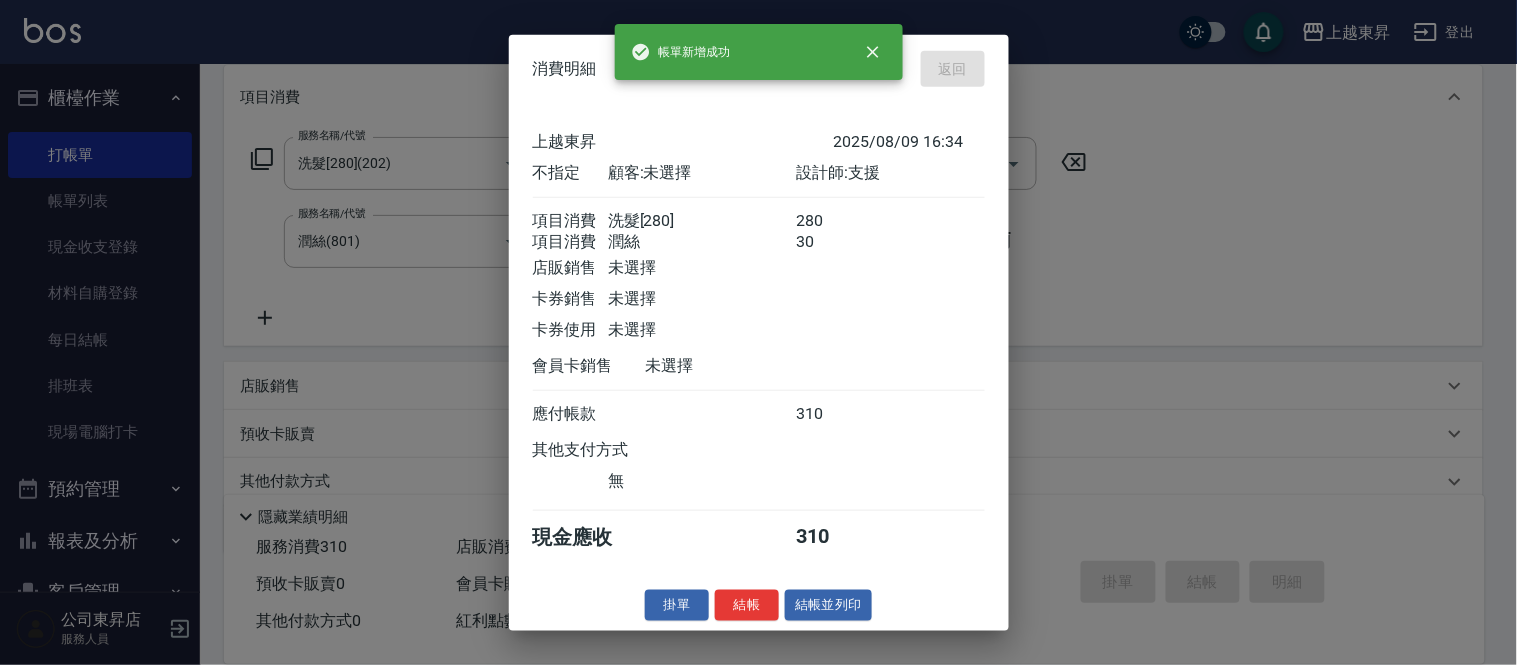 type 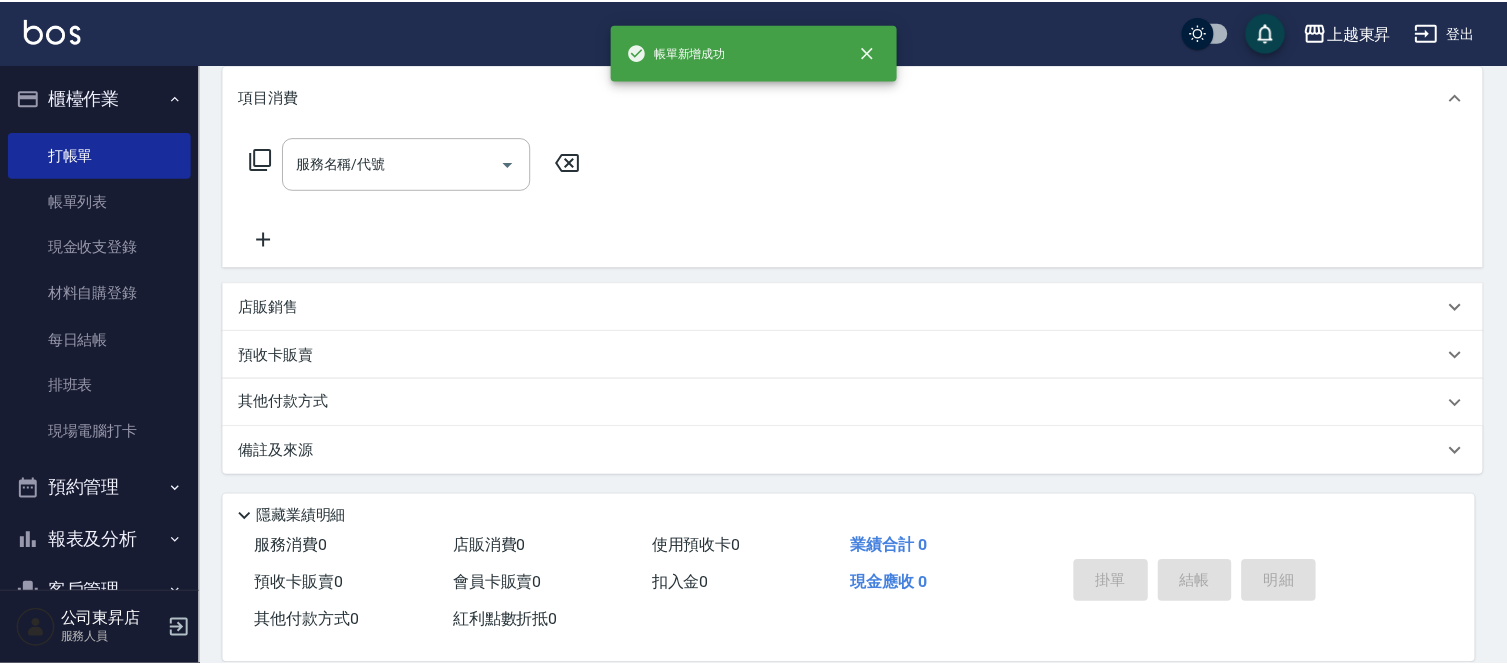 scroll, scrollTop: 0, scrollLeft: 0, axis: both 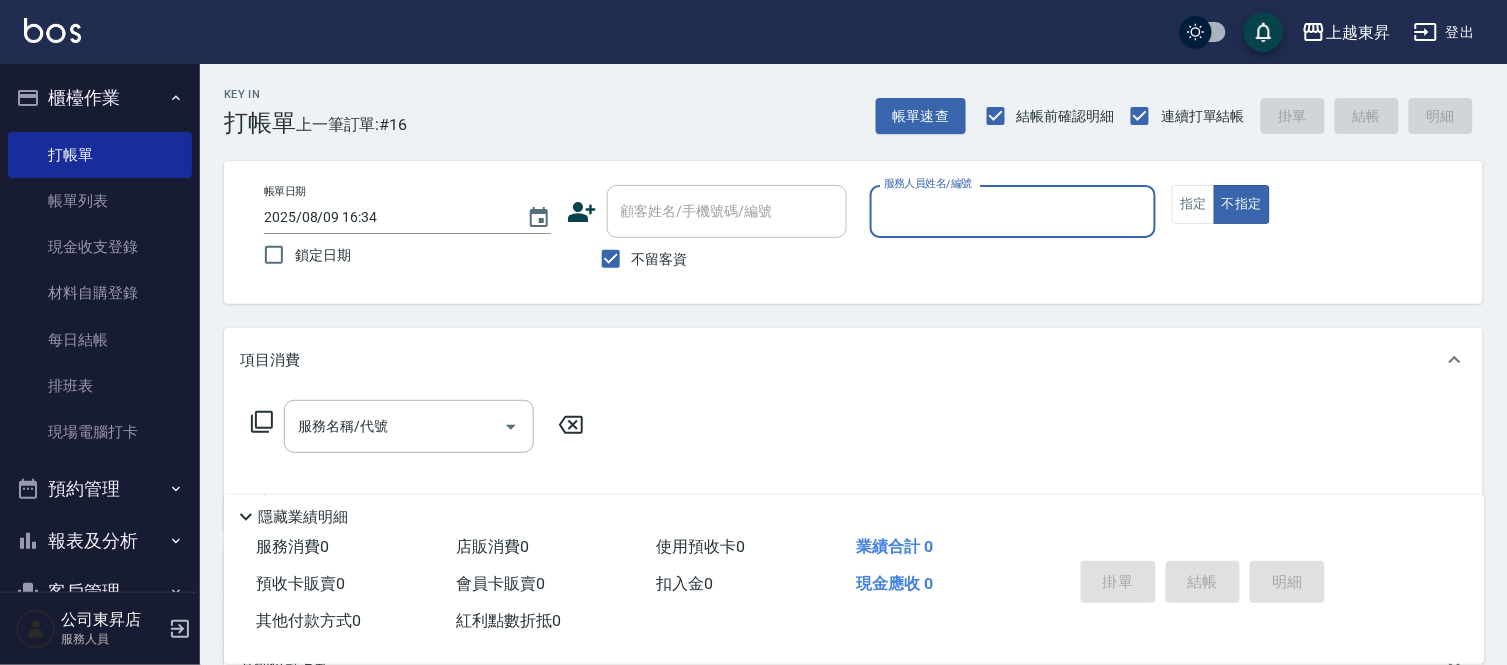 click on "服務人員姓名/編號" at bounding box center (1013, 211) 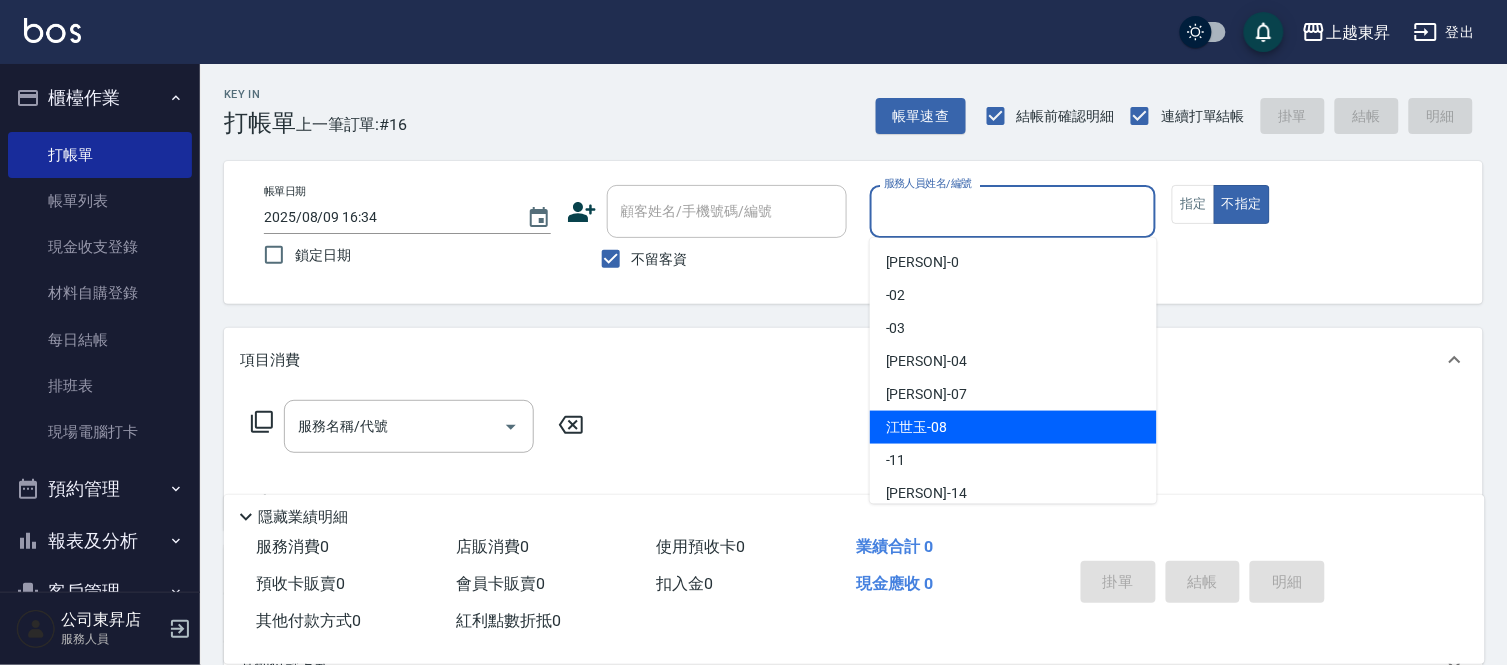 click on "江世玉 -08" at bounding box center [917, 427] 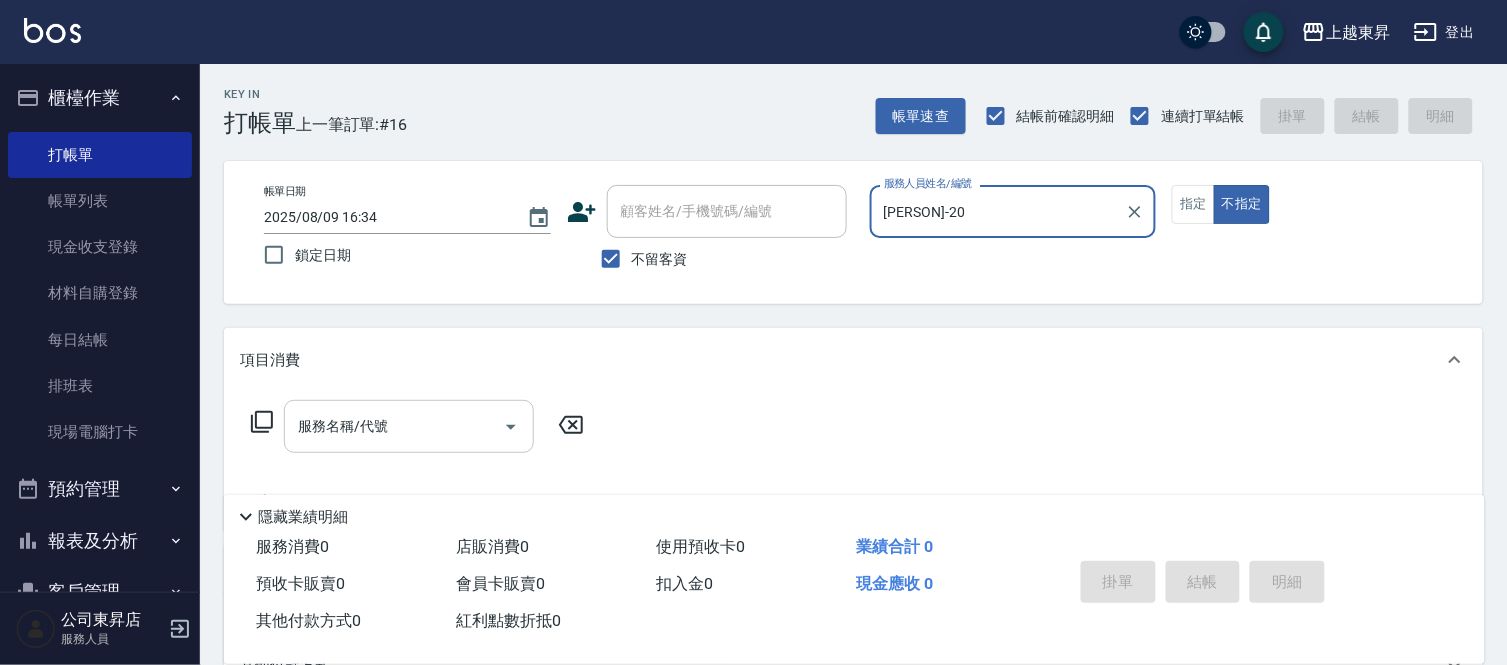 click on "服務名稱/代號" at bounding box center [394, 426] 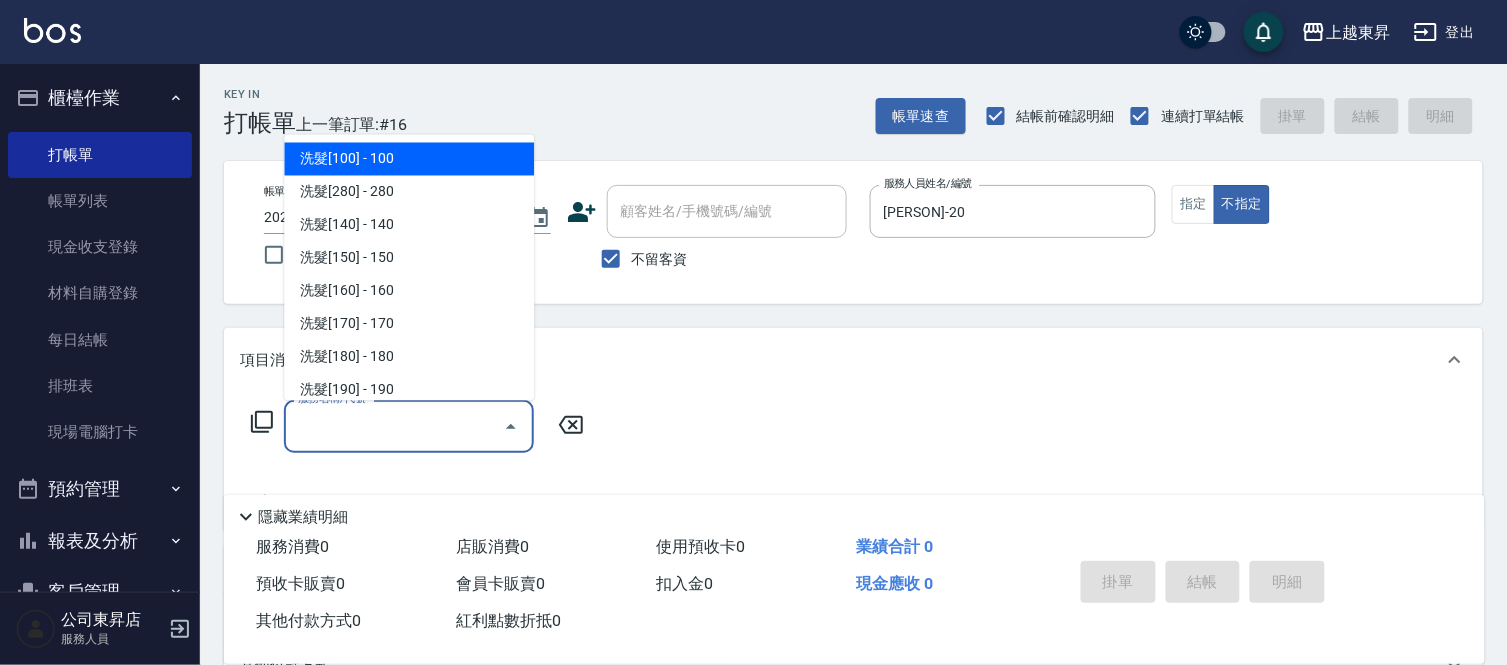 click on "洗髮[100] - 100" at bounding box center (409, 159) 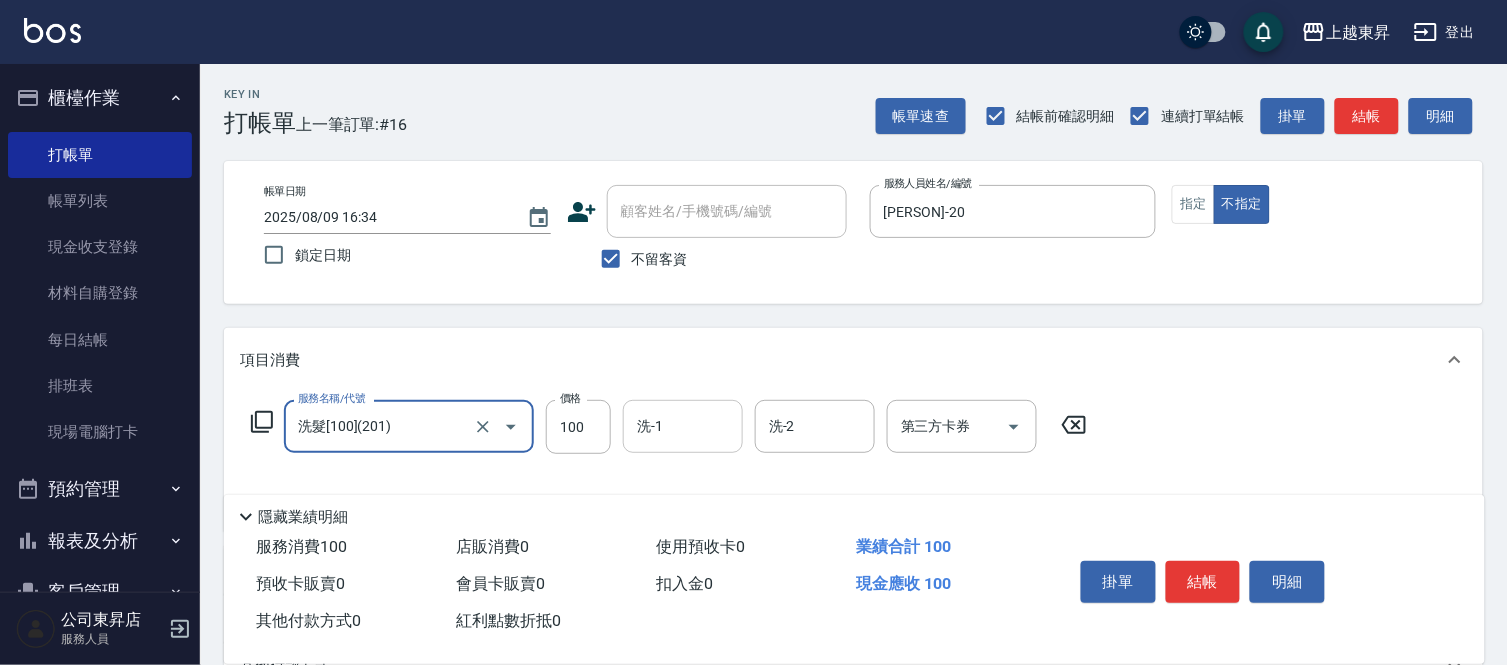 click on "洗-1" at bounding box center [683, 426] 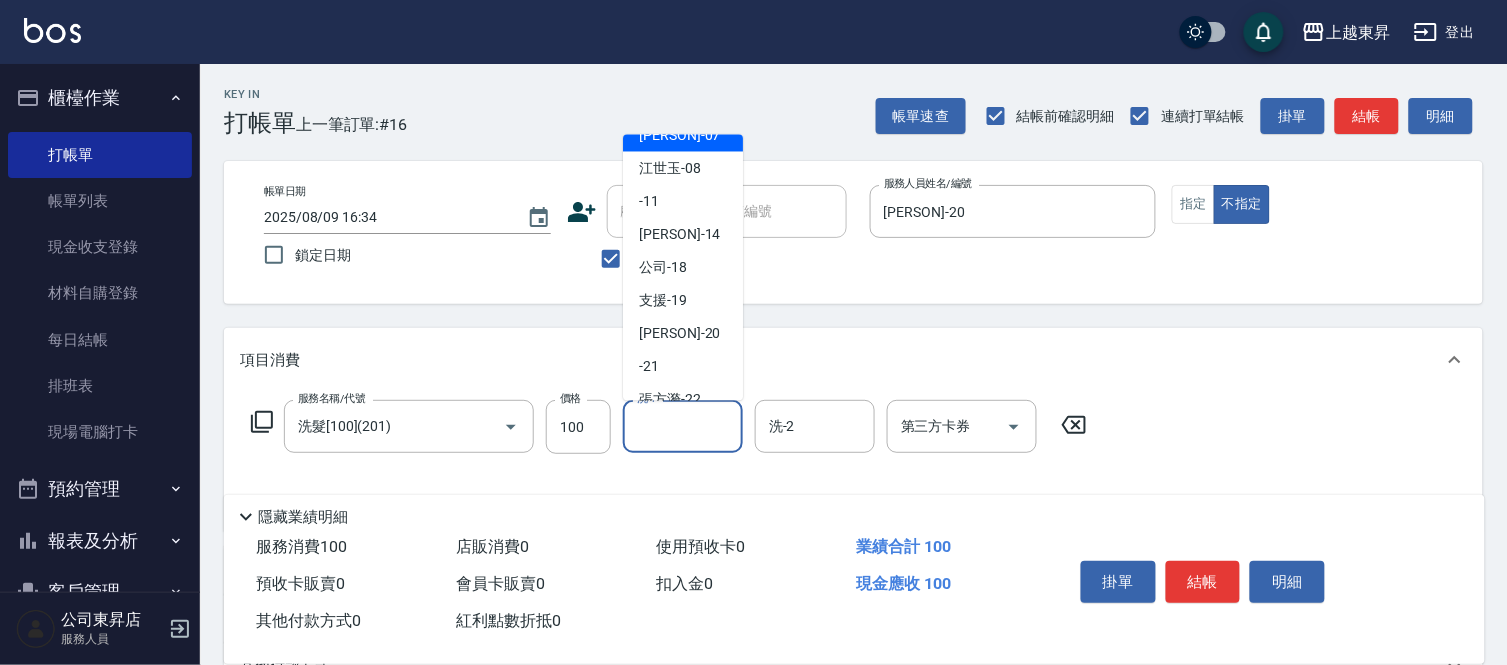 scroll, scrollTop: 310, scrollLeft: 0, axis: vertical 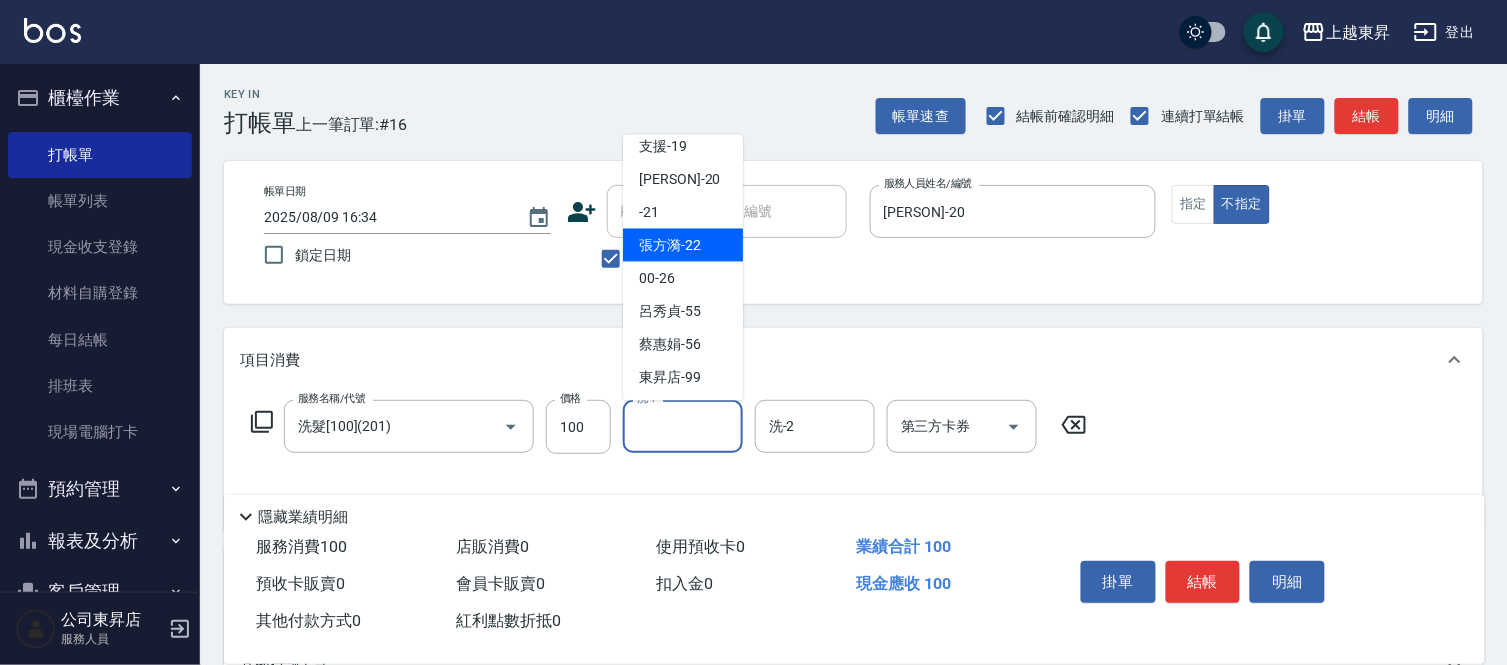 click on "[PERSON] -22" at bounding box center [683, 245] 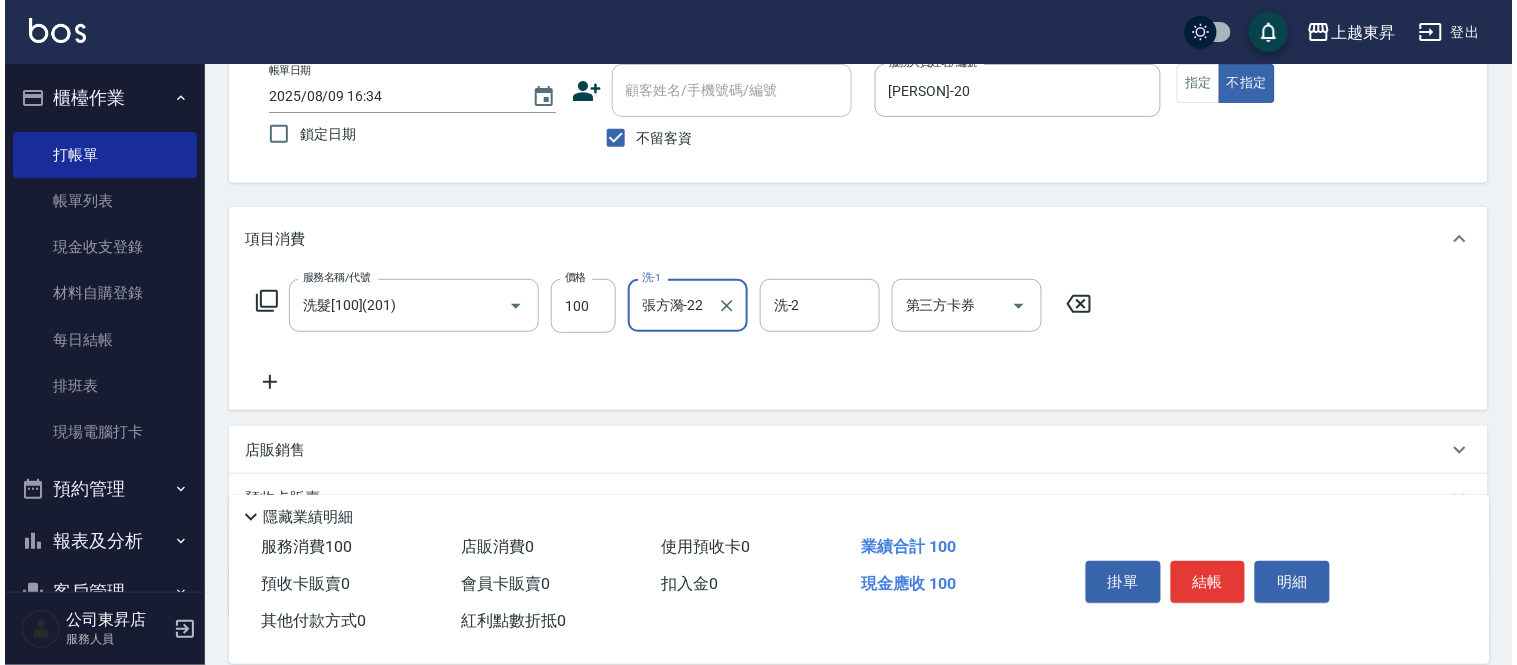 scroll, scrollTop: 263, scrollLeft: 0, axis: vertical 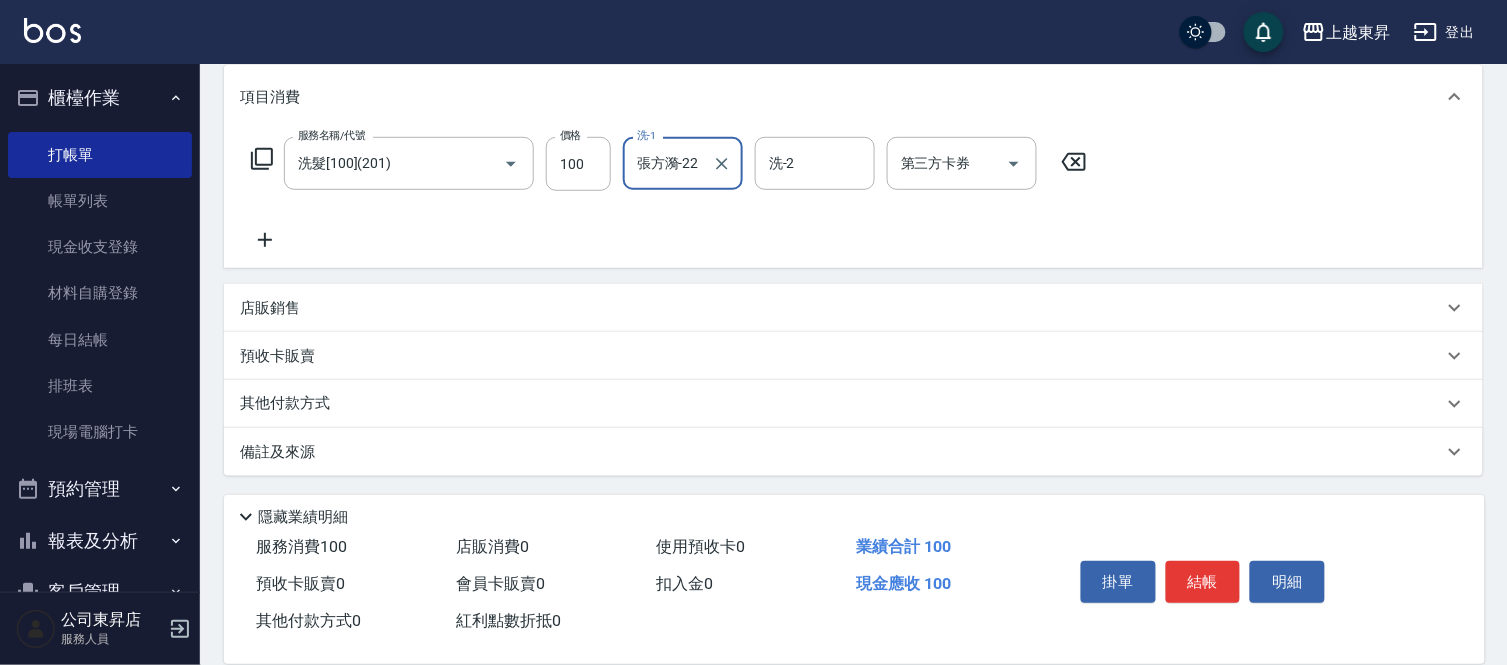 drag, startPoint x: 267, startPoint y: 227, endPoint x: 291, endPoint y: 287, distance: 64.62198 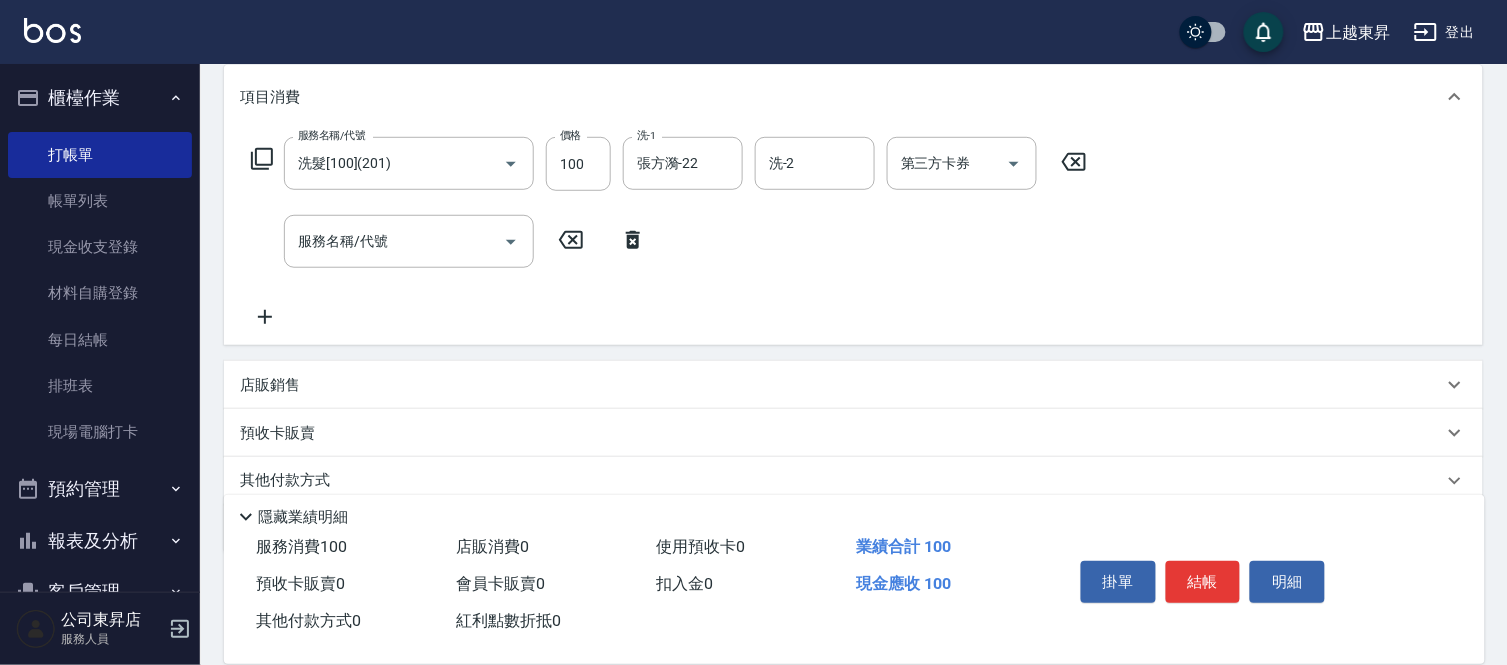 click 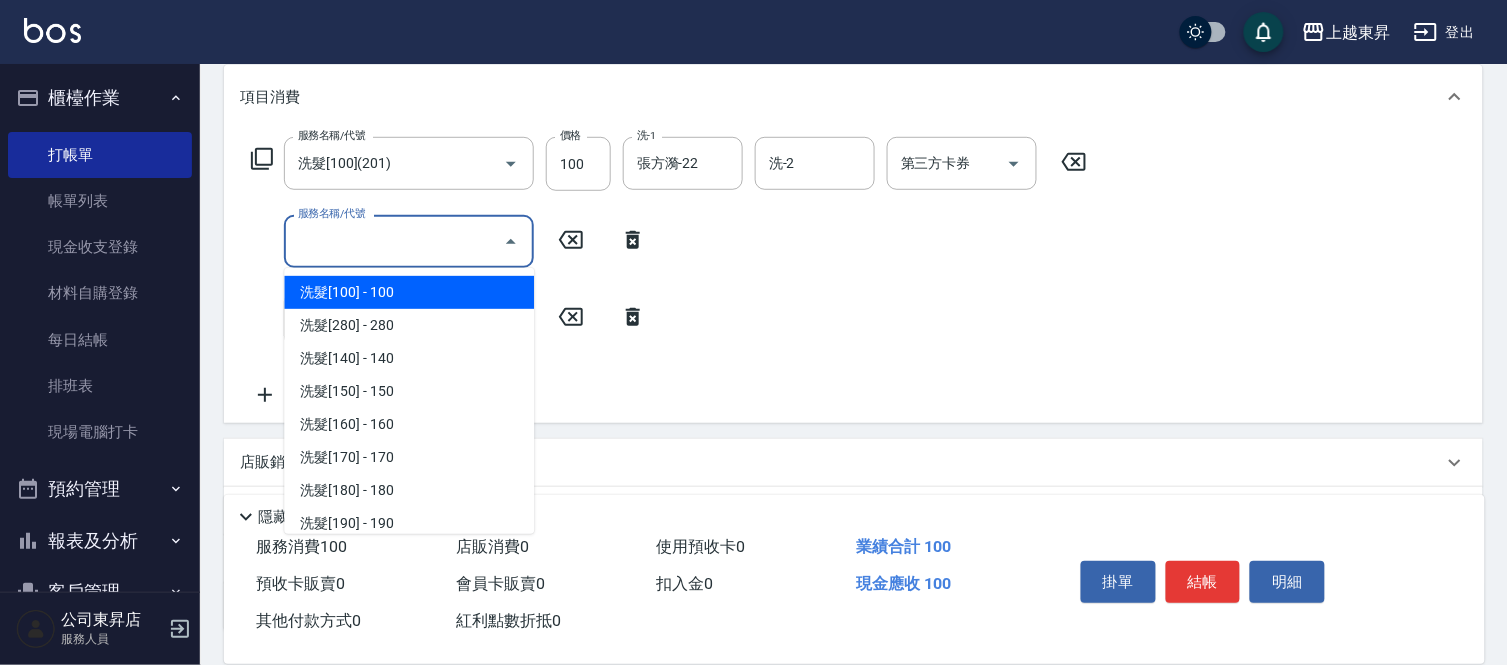 click on "服務名稱/代號" at bounding box center [394, 241] 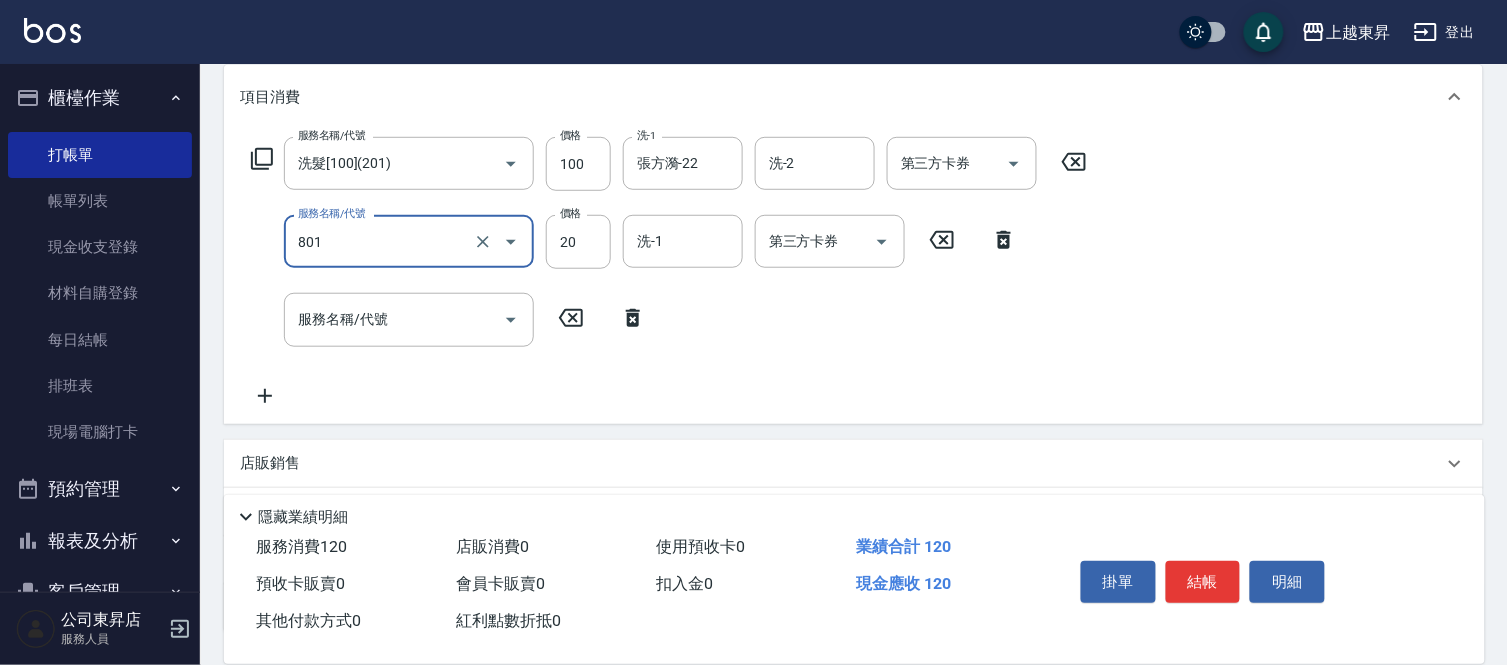 type on "潤絲(801)" 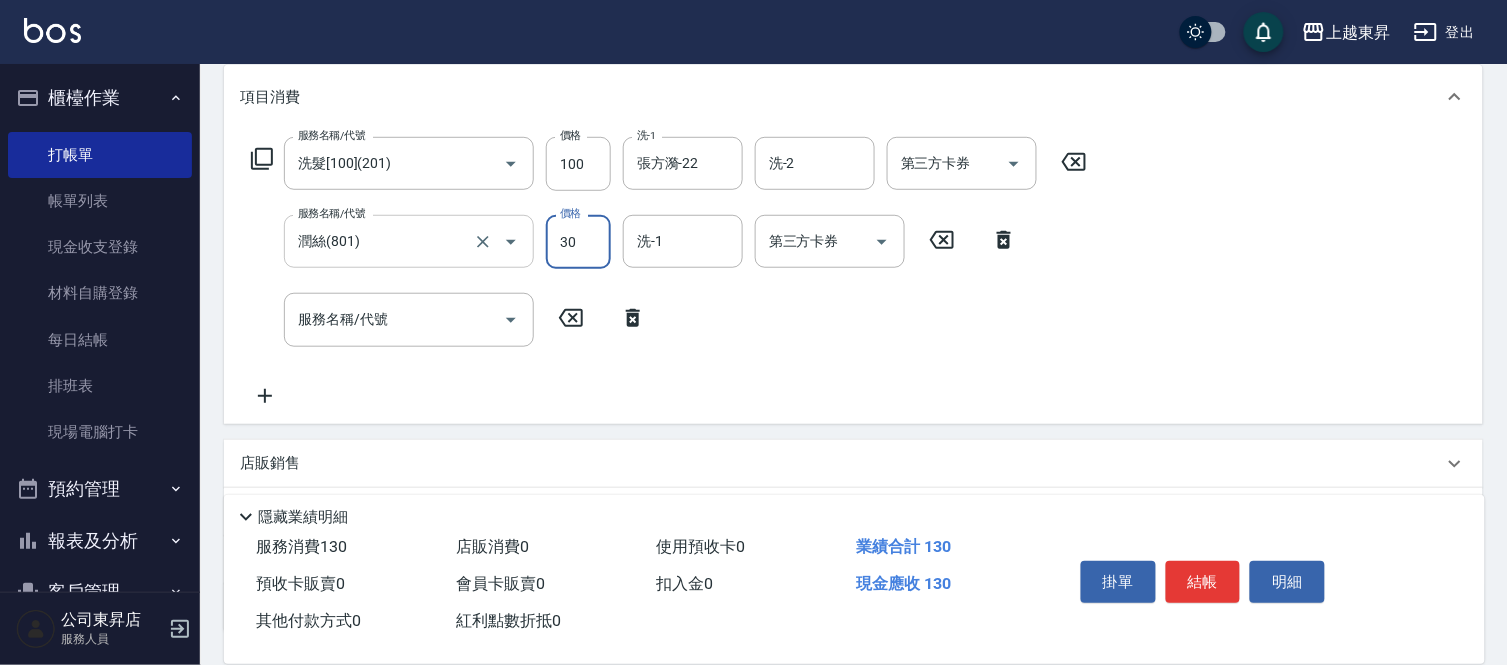 type on "30" 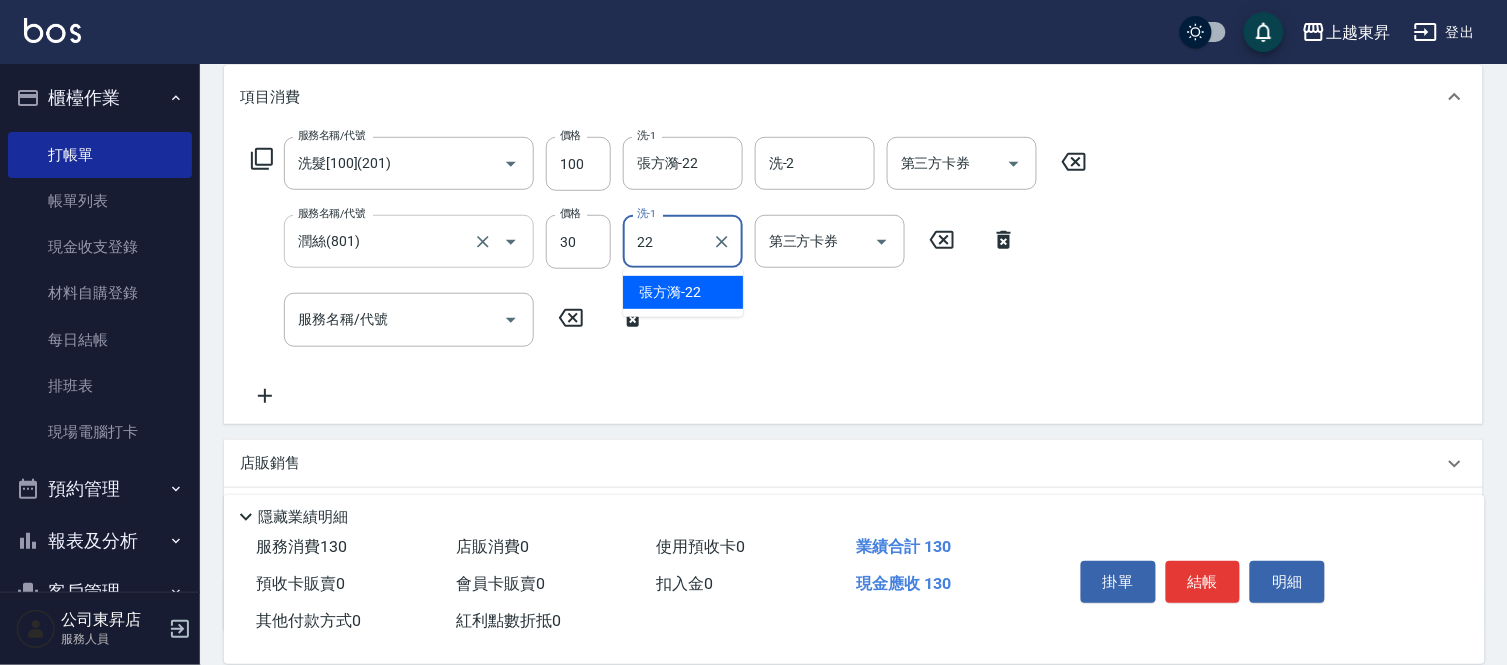 type on "張方漪-22" 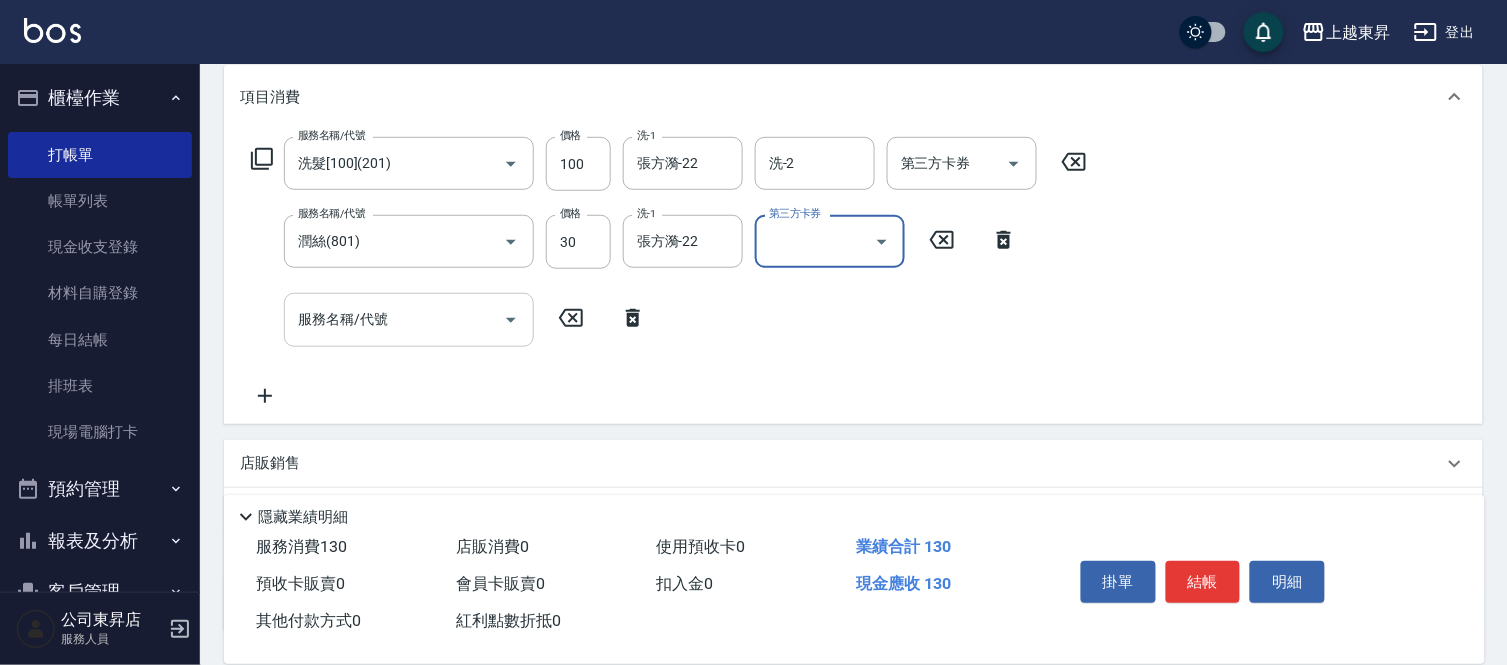click on "服務名稱/代號 服務名稱/代號" at bounding box center [409, 319] 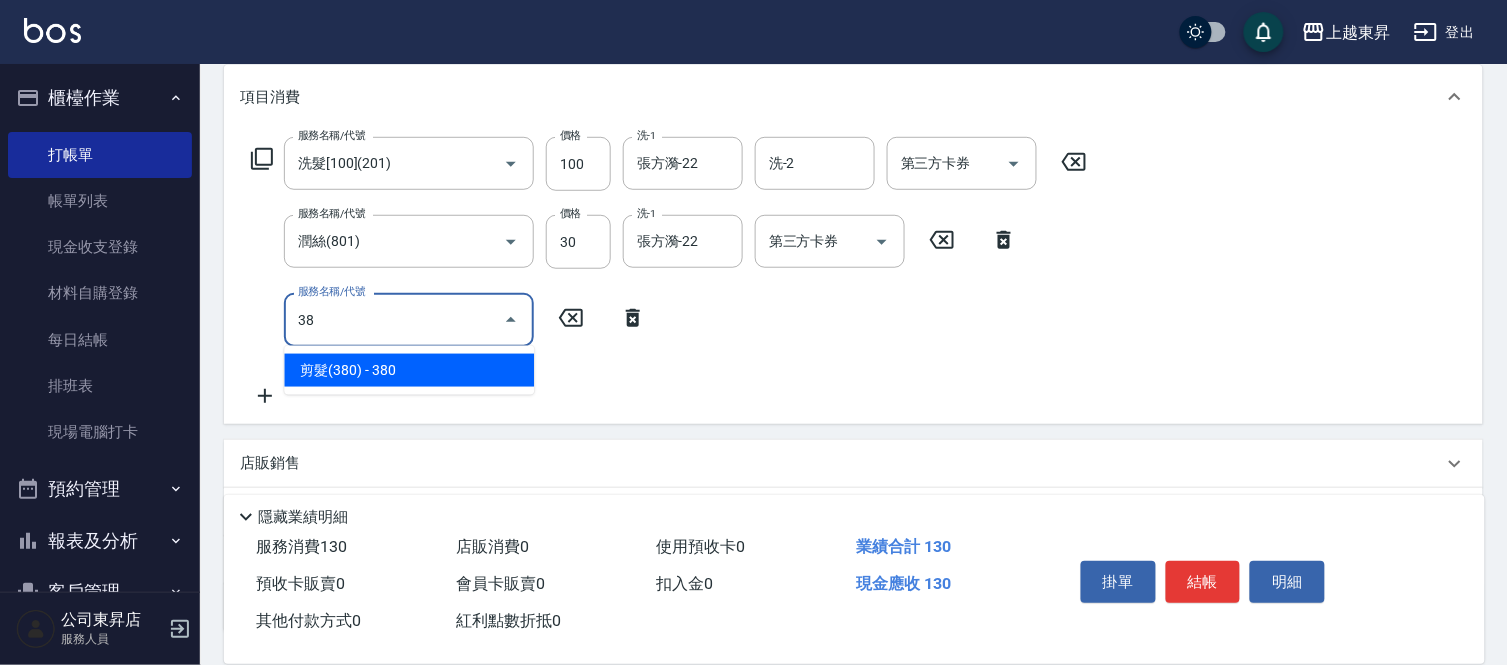 click on "剪髮(380) - 380" at bounding box center (409, 370) 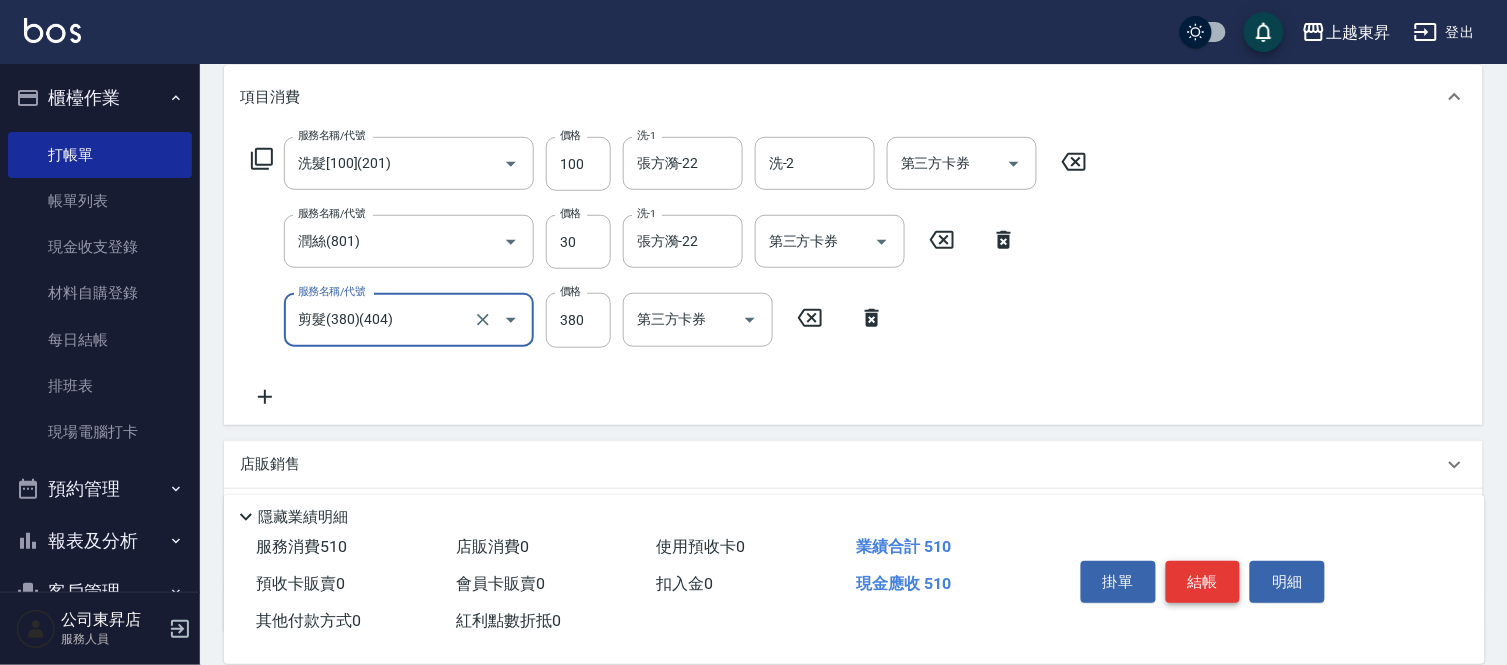 type on "剪髮(380)(404)" 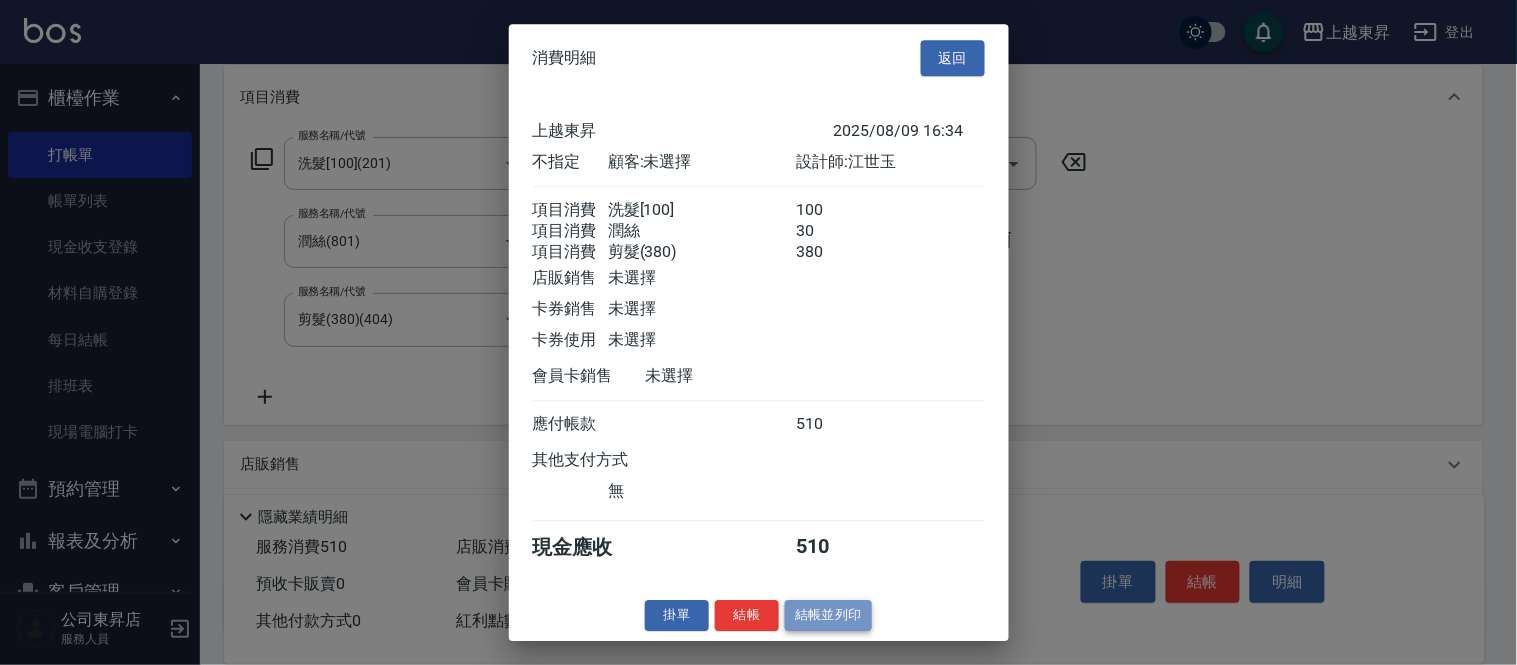 click on "結帳並列印" at bounding box center (828, 615) 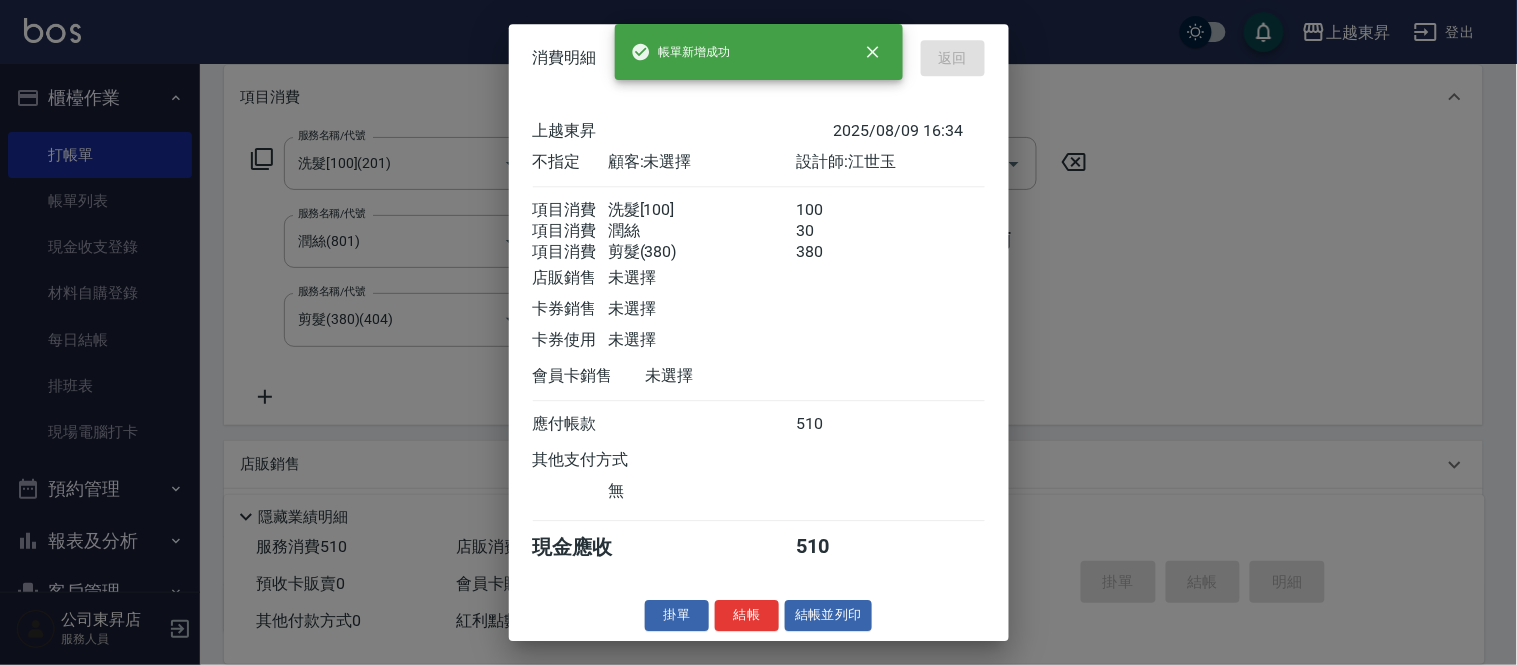 type on "2025/08/09 16:57" 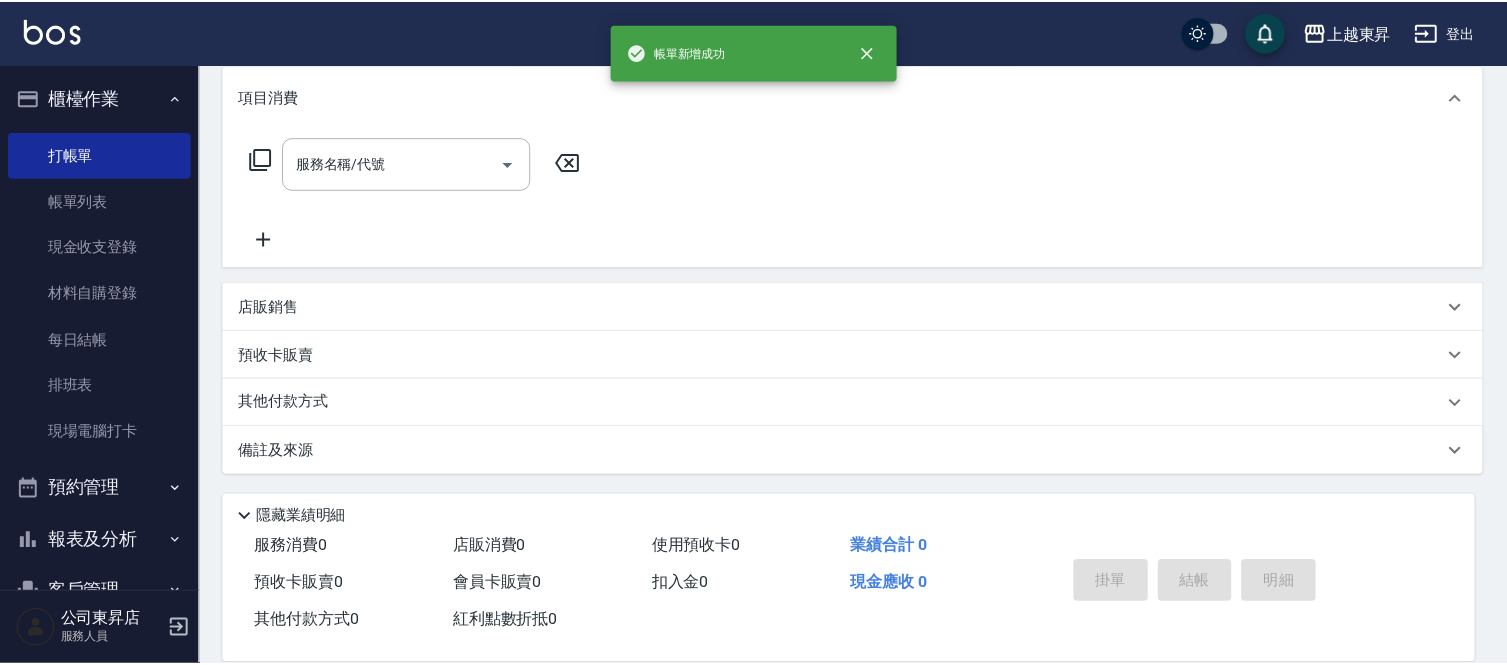 scroll, scrollTop: 0, scrollLeft: 0, axis: both 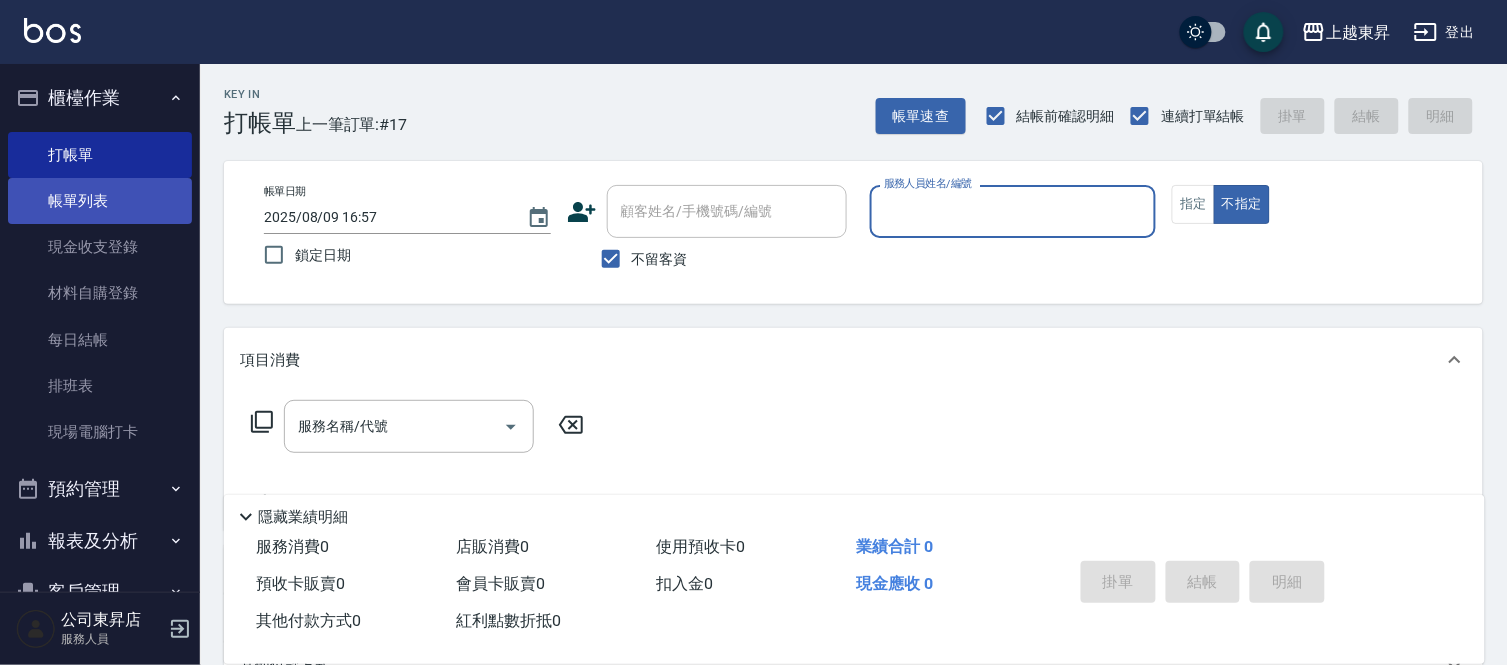 click on "帳單列表" at bounding box center [100, 201] 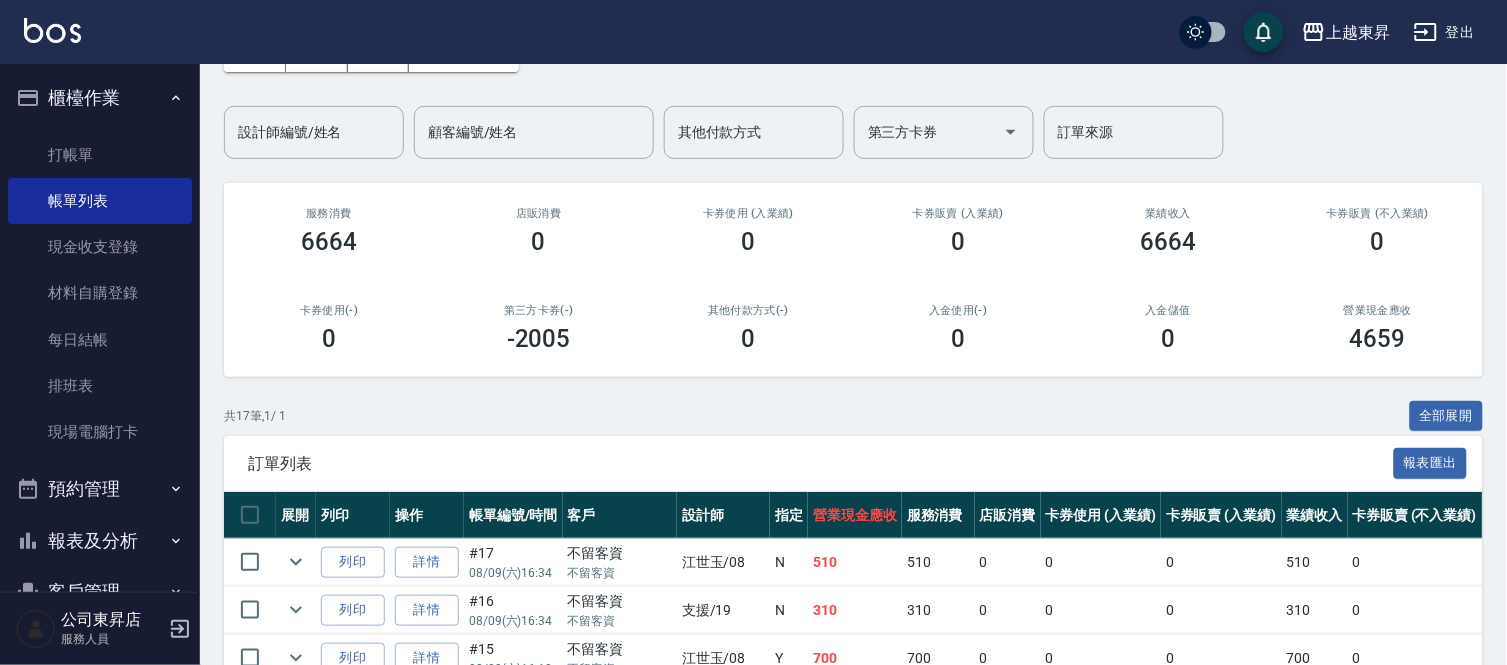 scroll, scrollTop: 333, scrollLeft: 0, axis: vertical 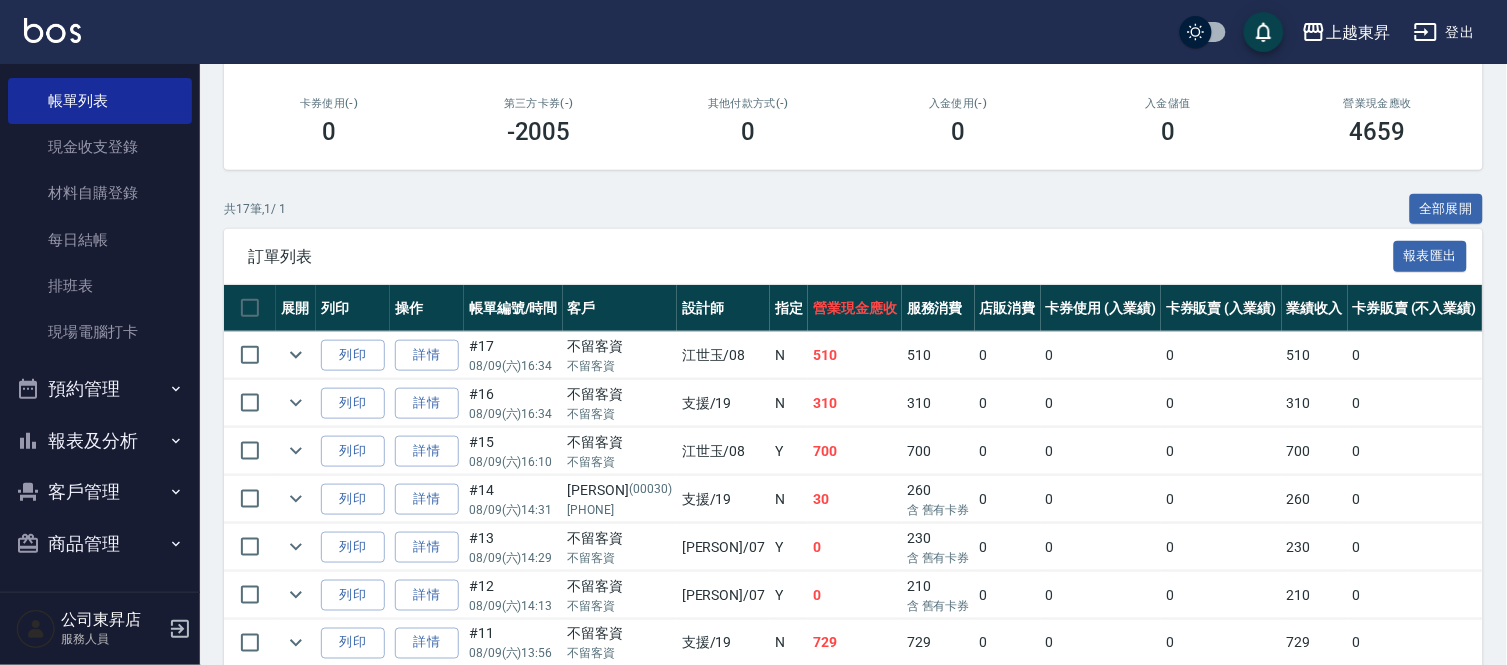 click on "報表及分析" at bounding box center [100, 441] 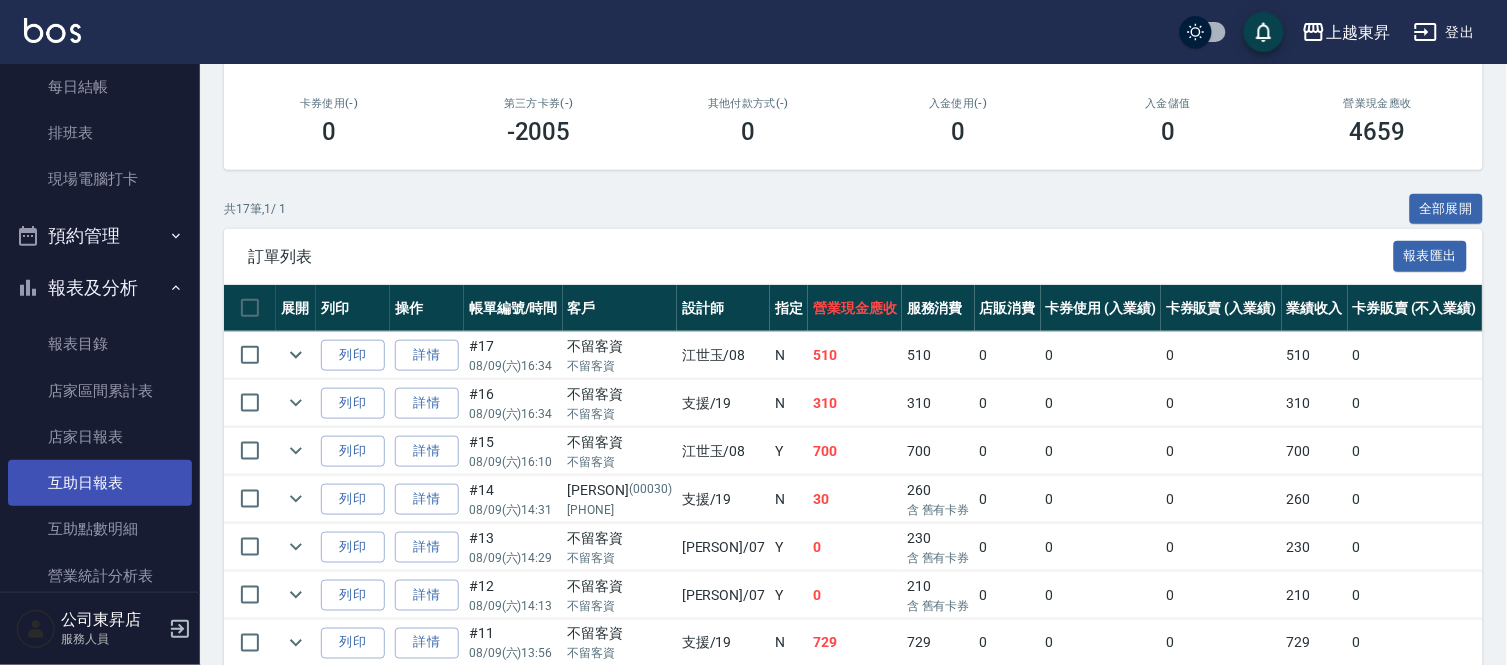 scroll, scrollTop: 433, scrollLeft: 0, axis: vertical 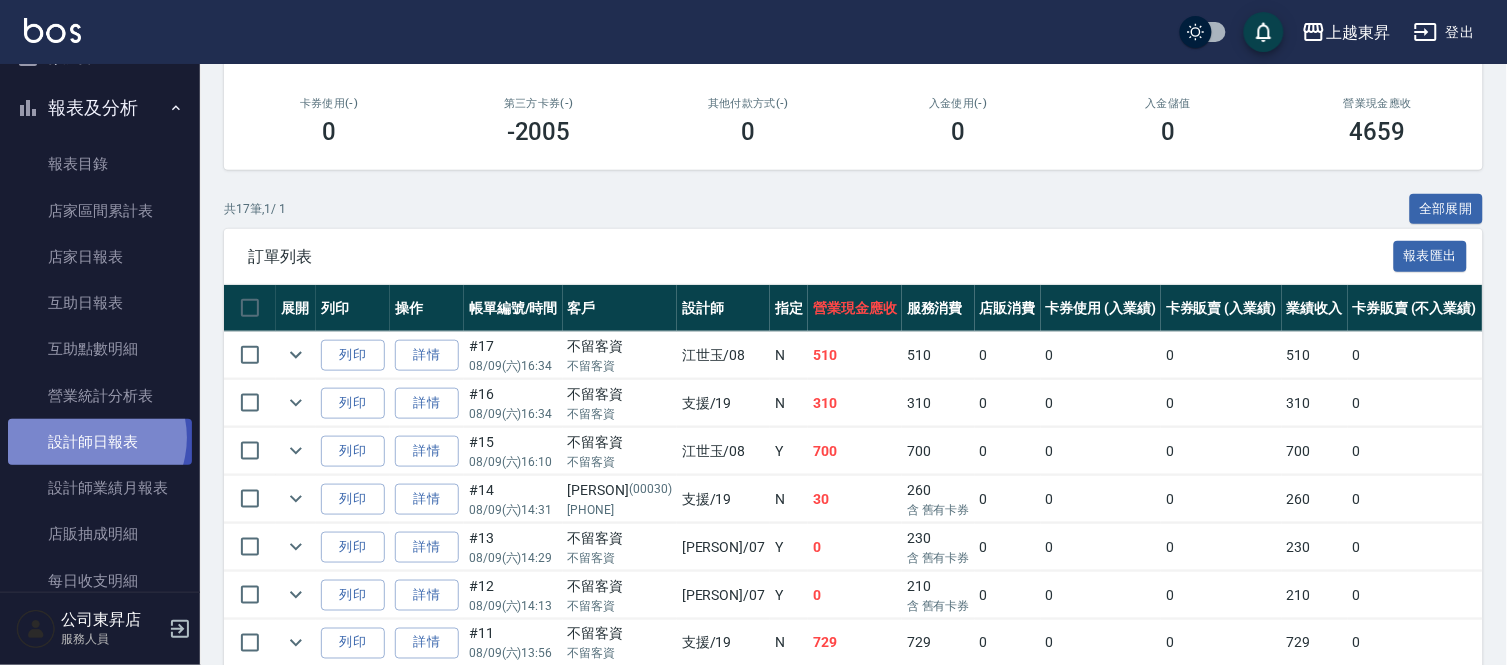 click on "設計師日報表" at bounding box center (100, 442) 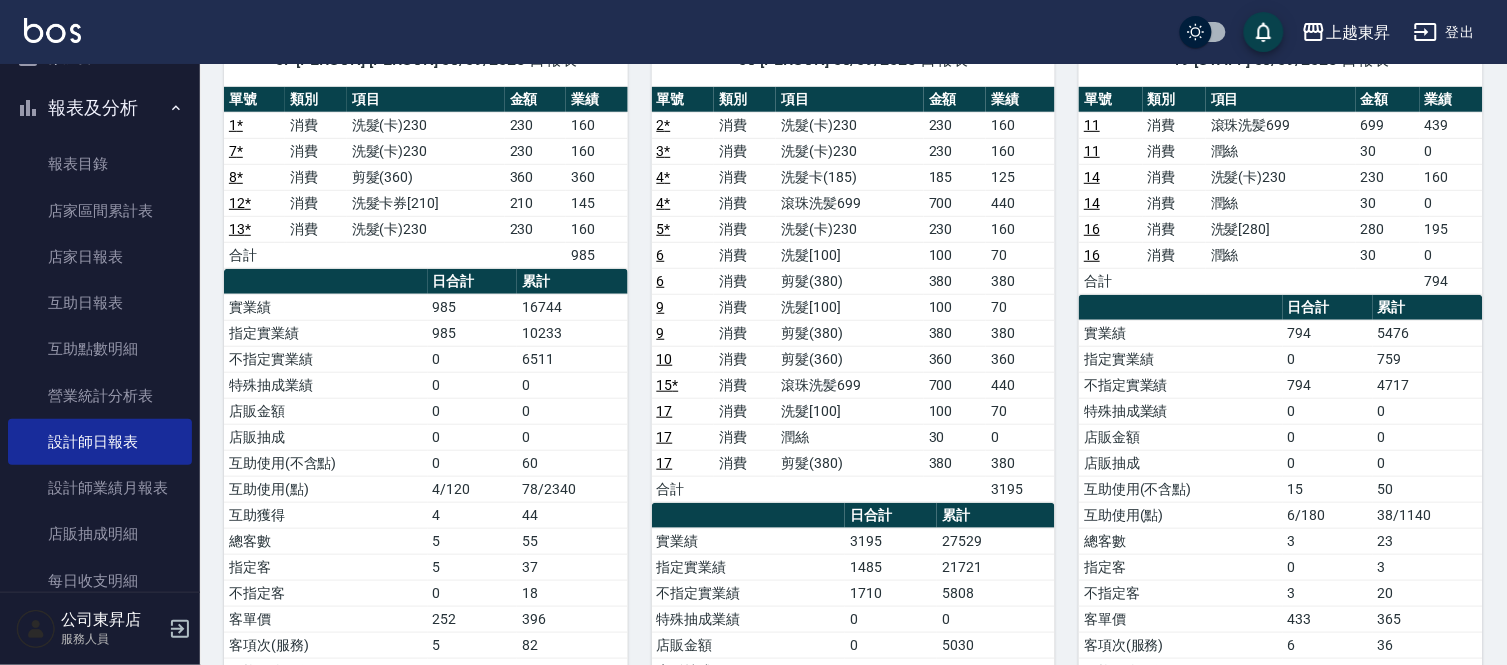 scroll, scrollTop: 0, scrollLeft: 0, axis: both 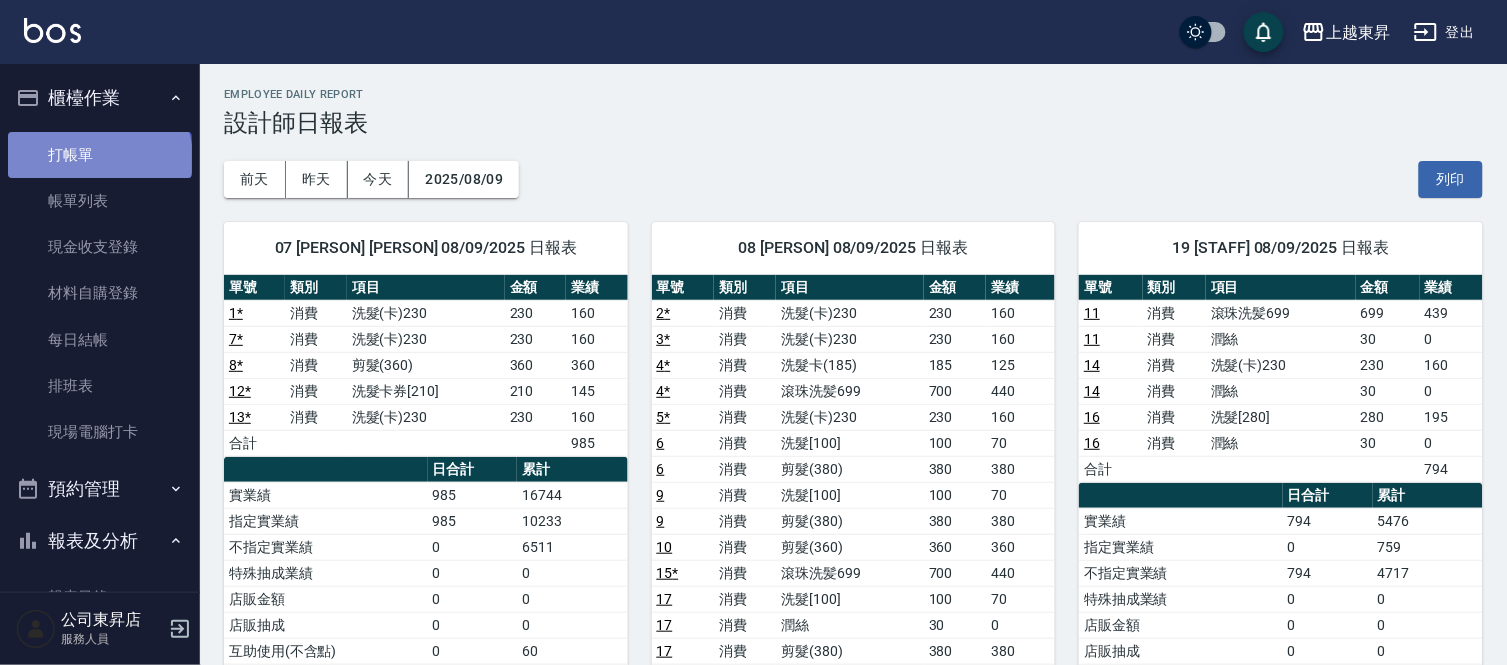 click on "打帳單" at bounding box center (100, 155) 